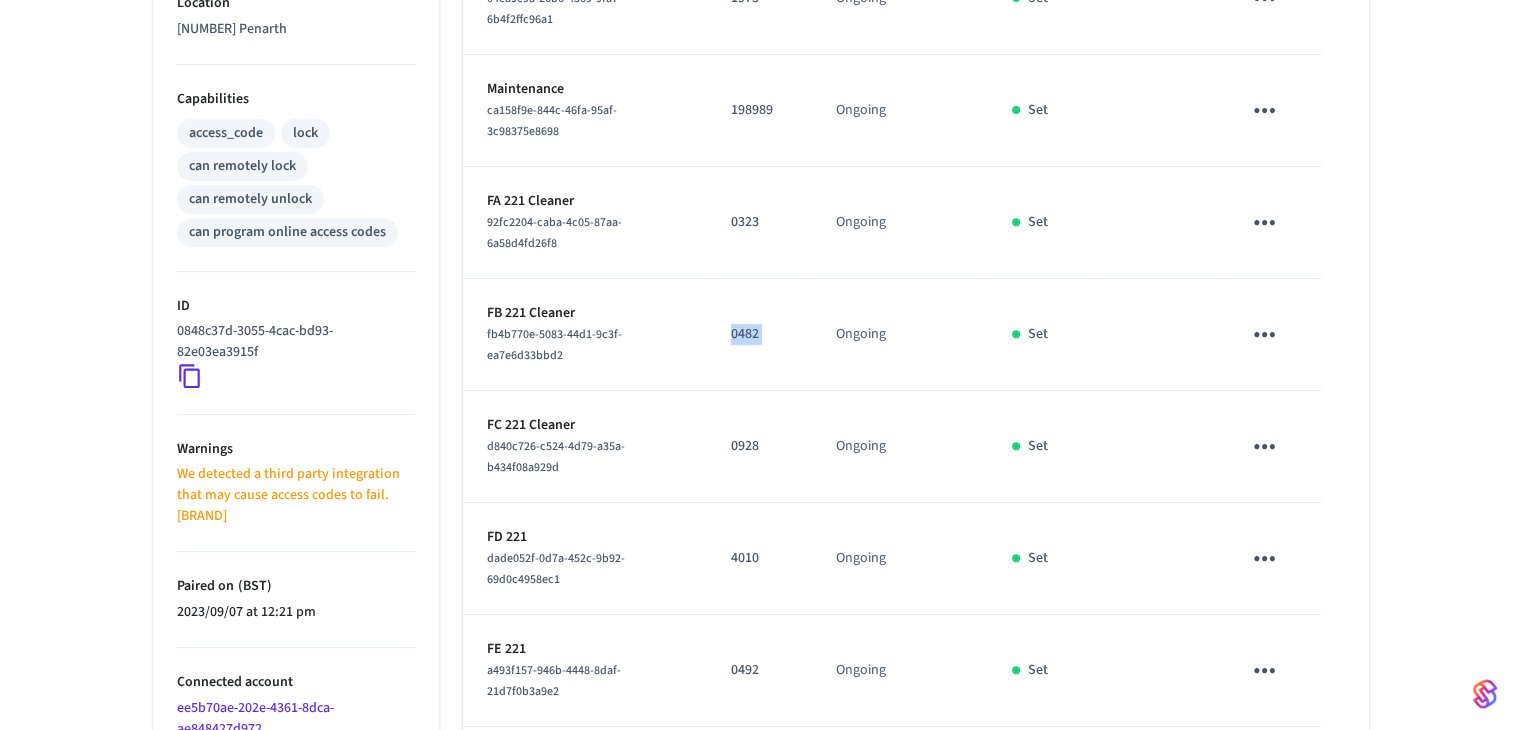 scroll, scrollTop: 936, scrollLeft: 0, axis: vertical 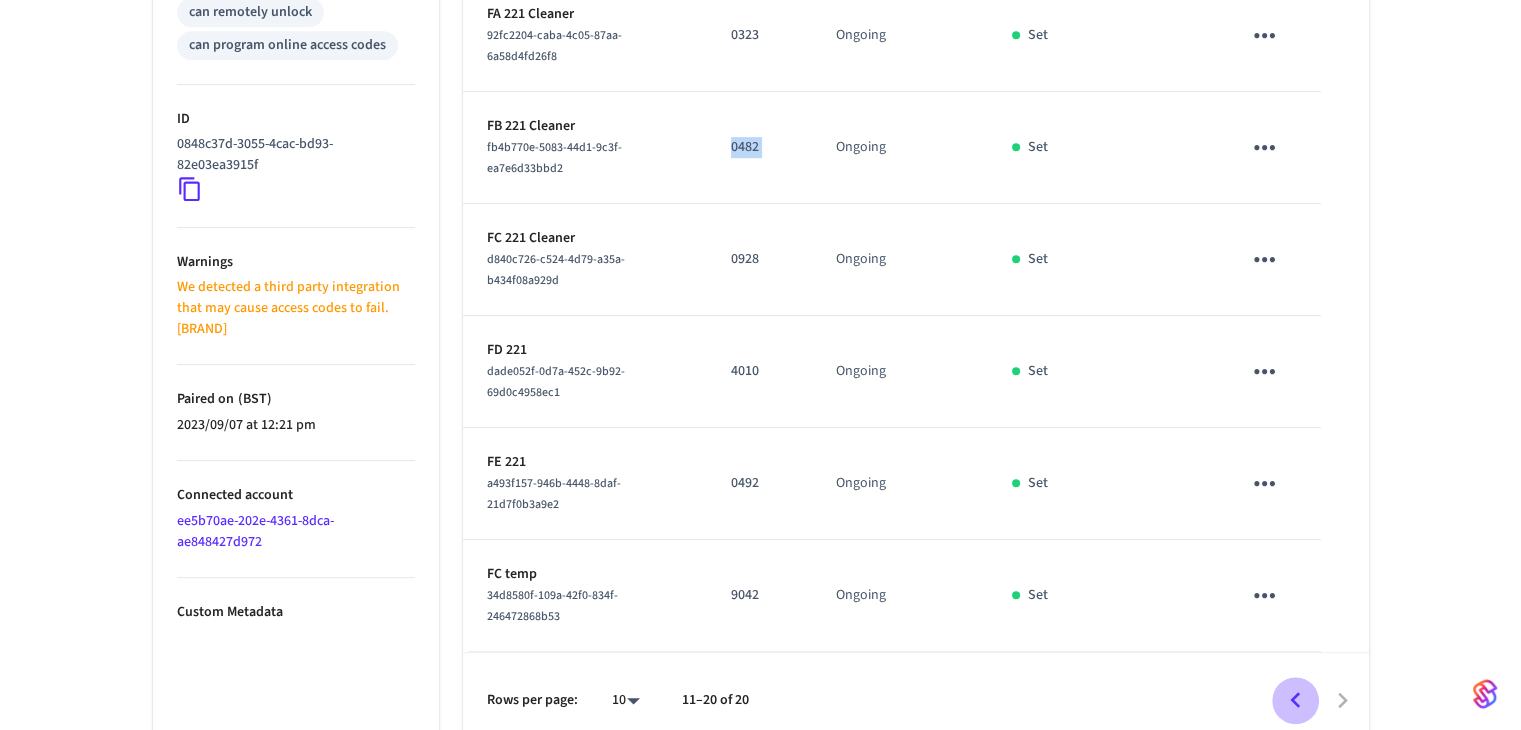 click 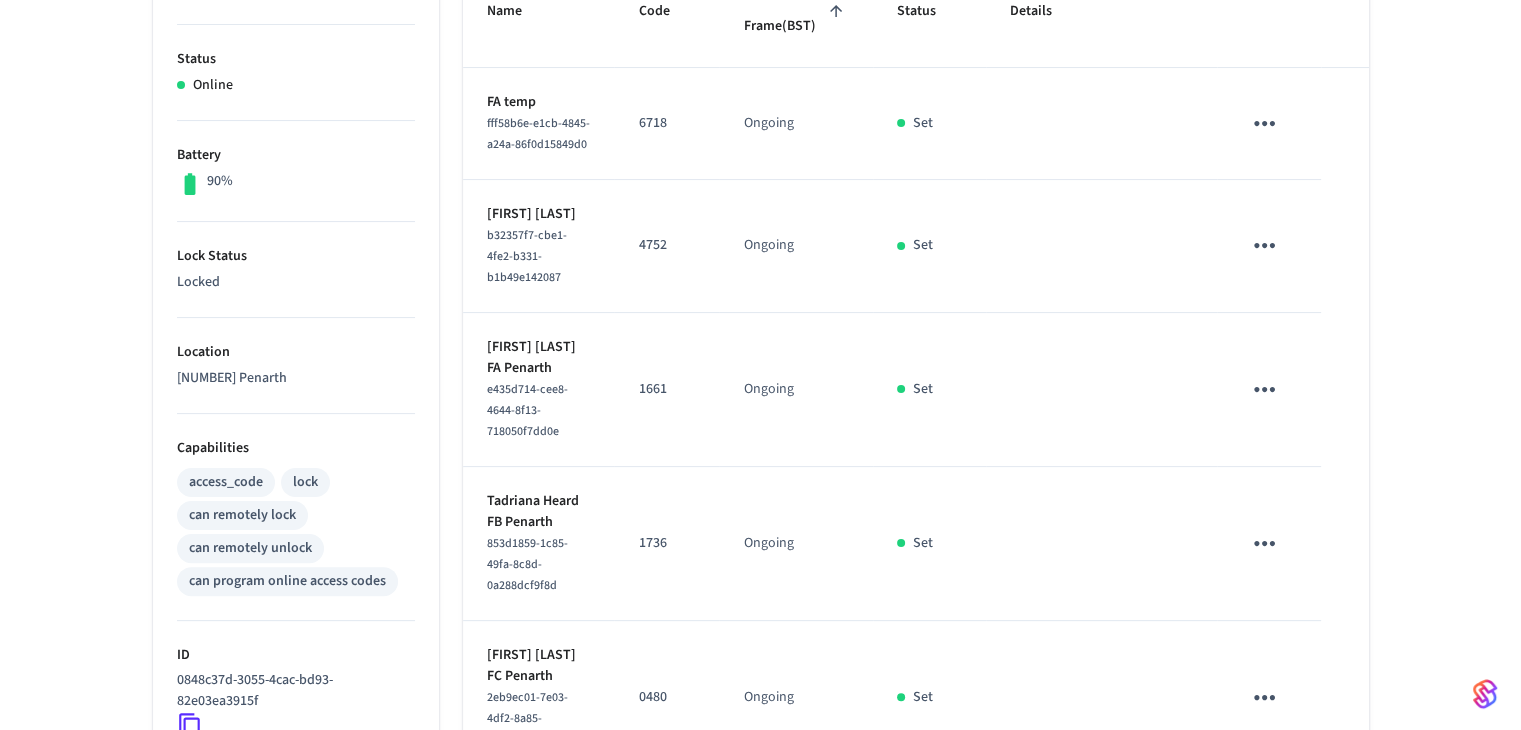 scroll, scrollTop: 400, scrollLeft: 0, axis: vertical 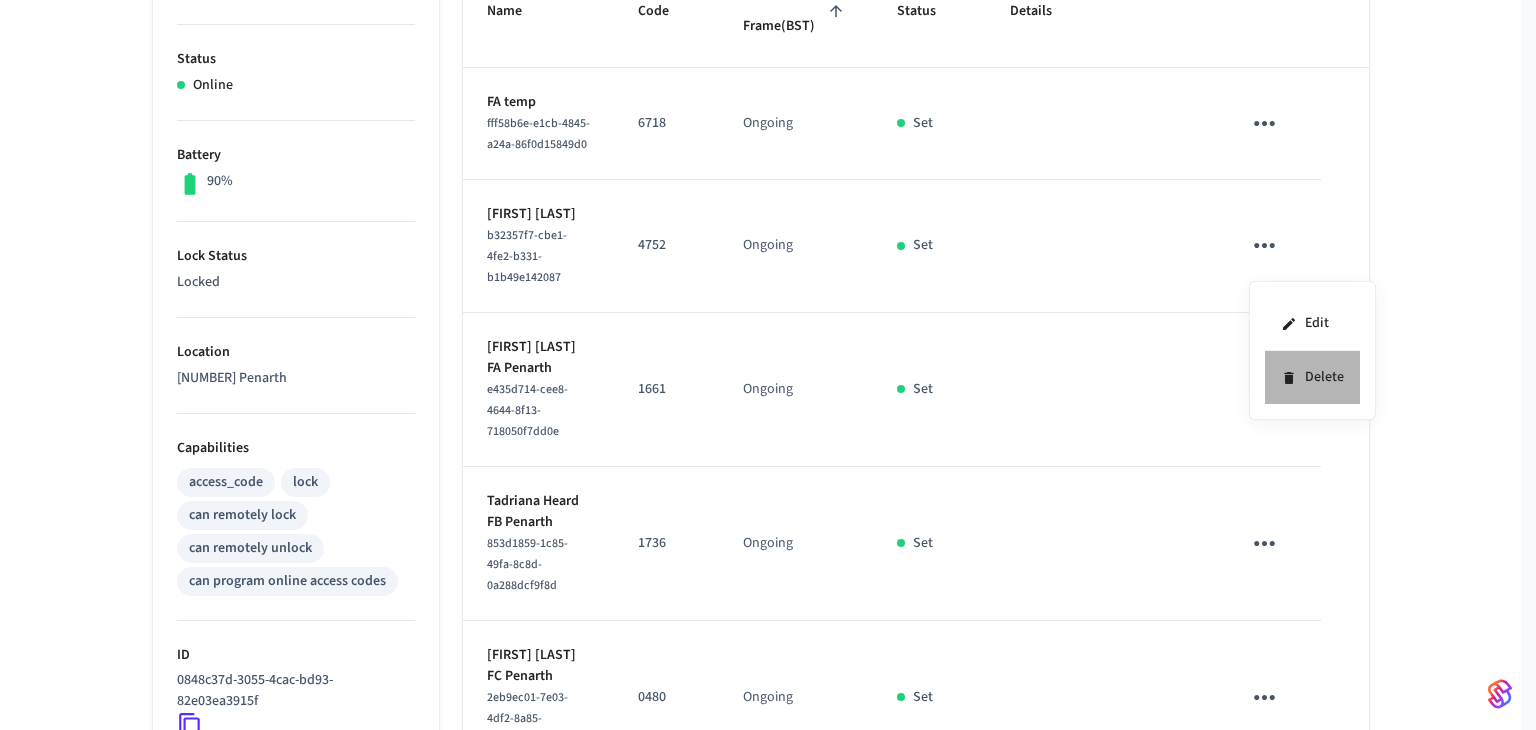 click 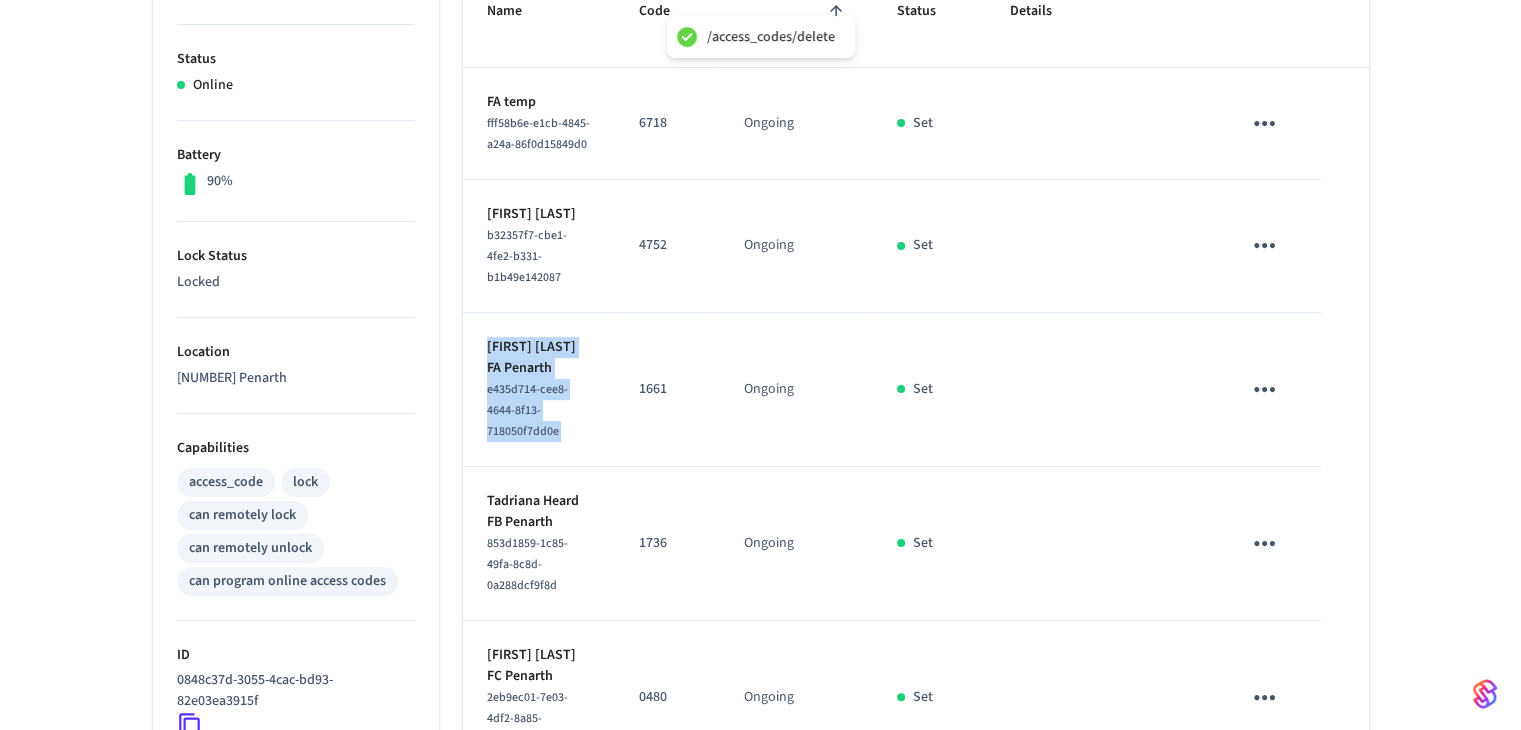 drag, startPoint x: 488, startPoint y: 358, endPoint x: 624, endPoint y: 353, distance: 136.09187 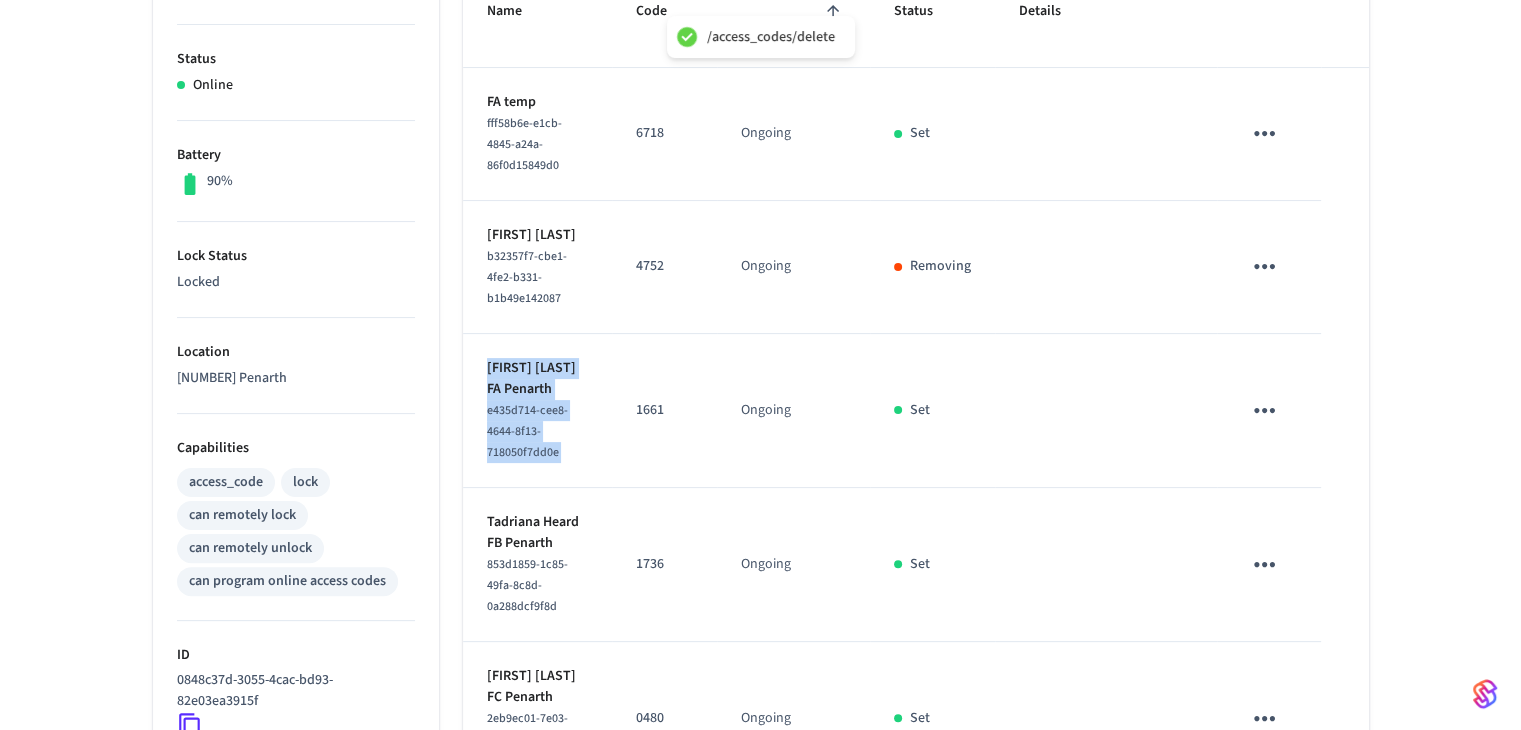click on "[FIRST] [LAST] FA Penarth [UUID]" at bounding box center (538, 411) 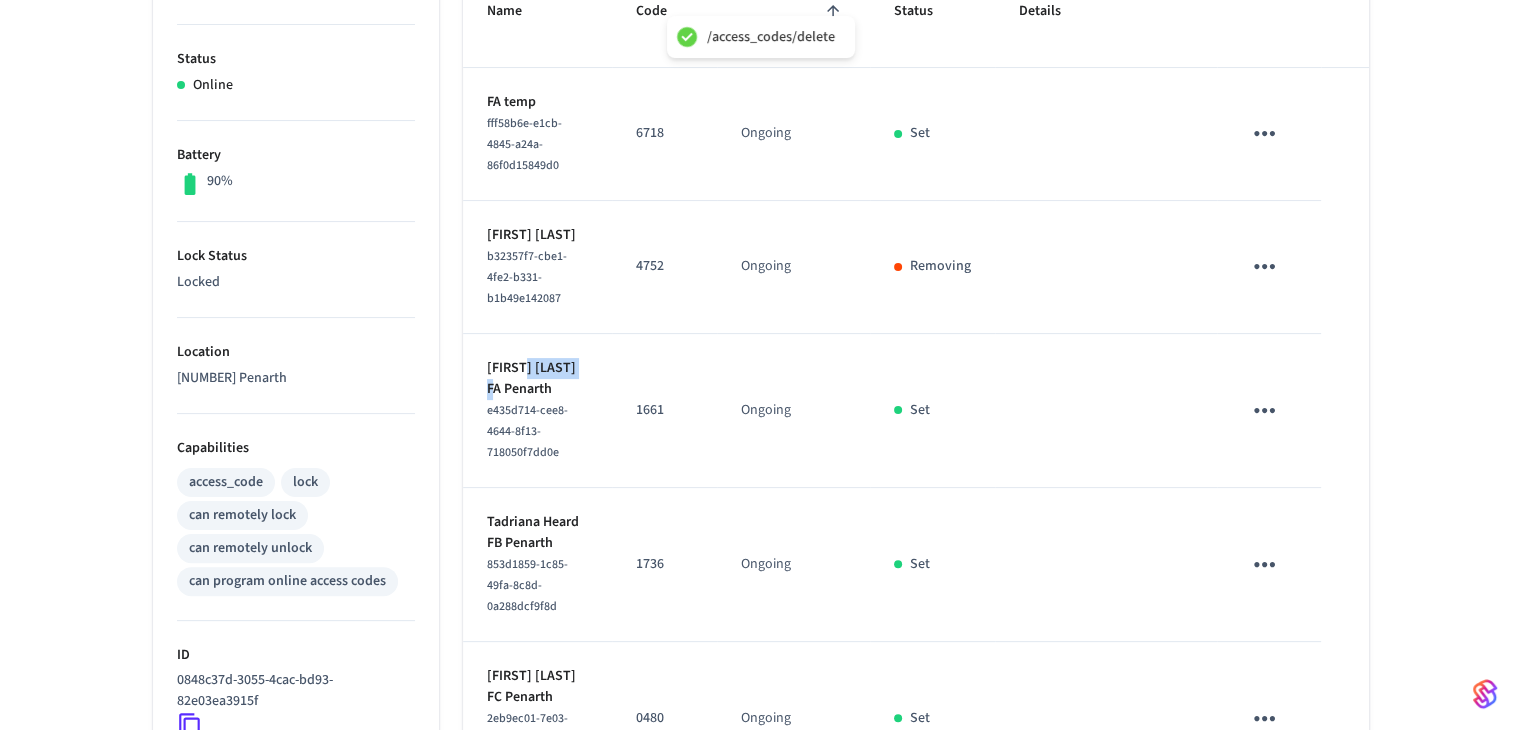 click on "[FIRST] [LAST] FA Penarth" at bounding box center [538, 379] 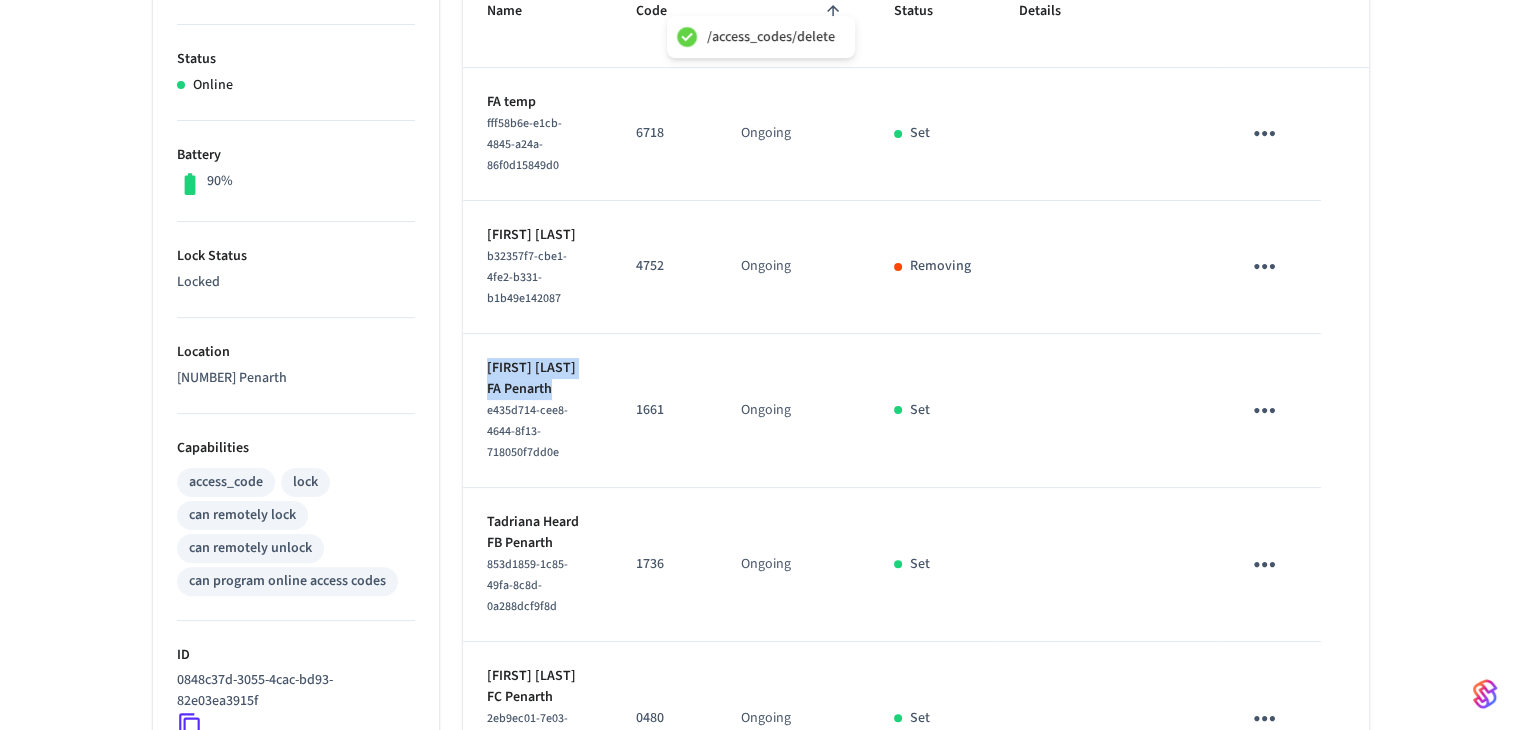 click on "[FIRST] [LAST] FA Penarth" at bounding box center (538, 379) 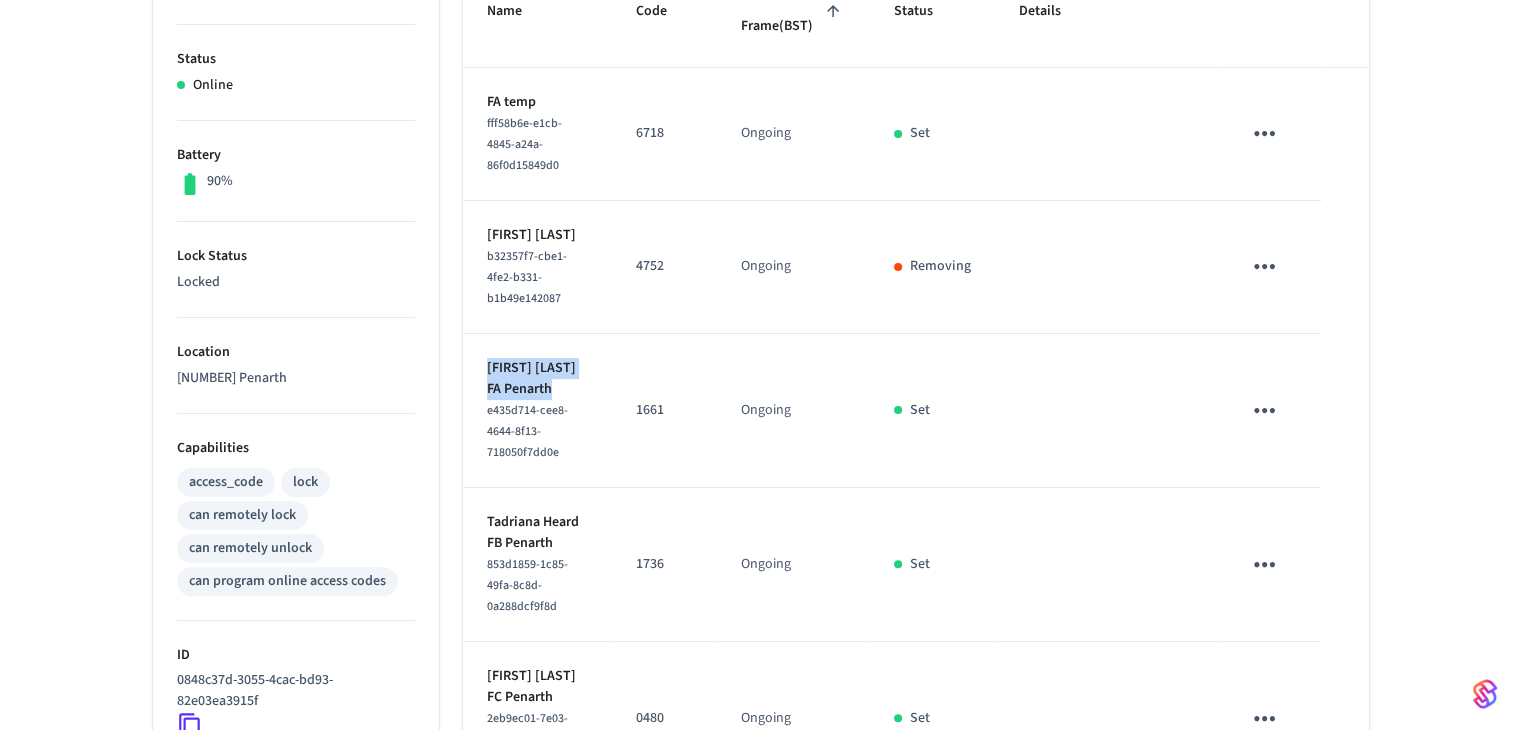 click on "[FIRST] [LAST] FA Penarth [UUID]" at bounding box center (538, 411) 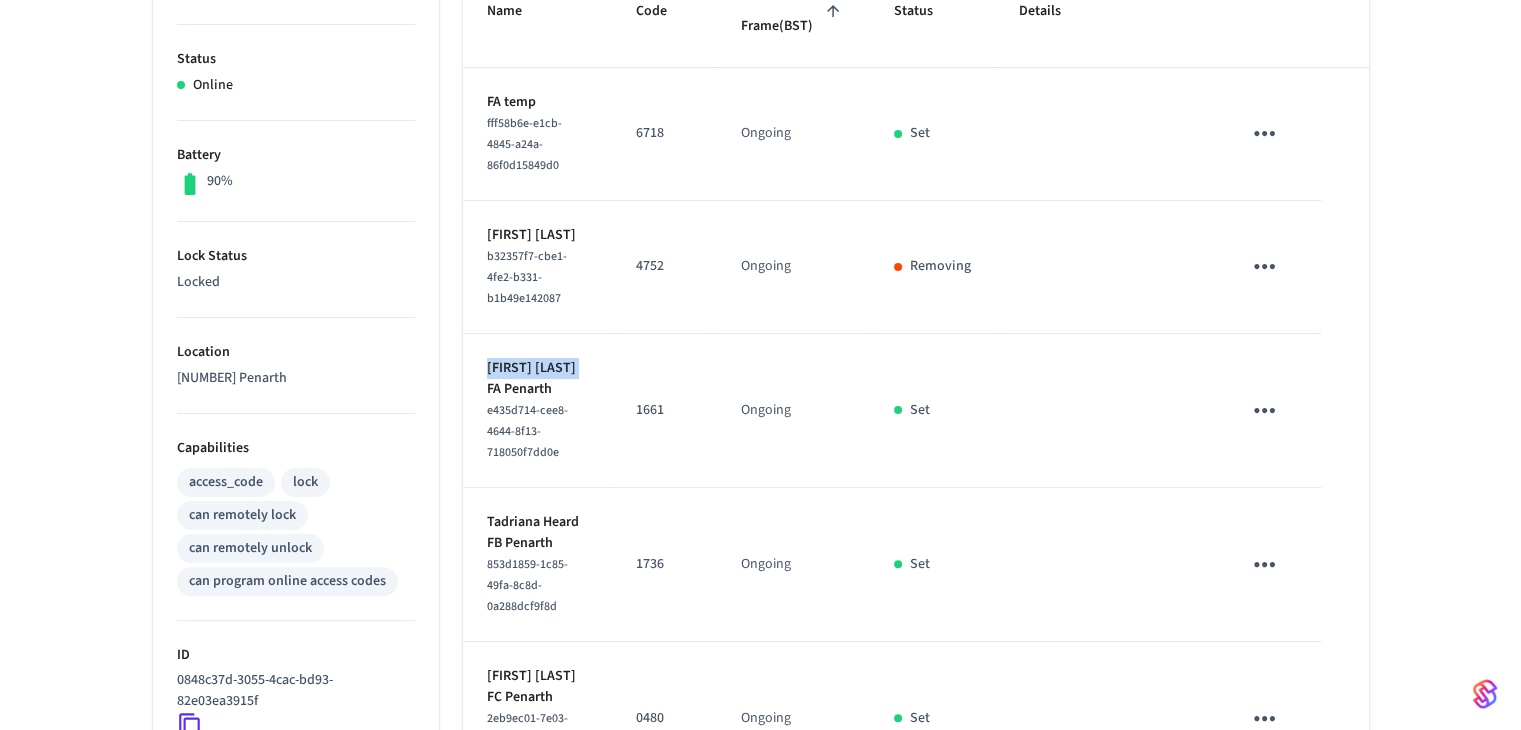 drag, startPoint x: 517, startPoint y: 353, endPoint x: 597, endPoint y: 349, distance: 80.09994 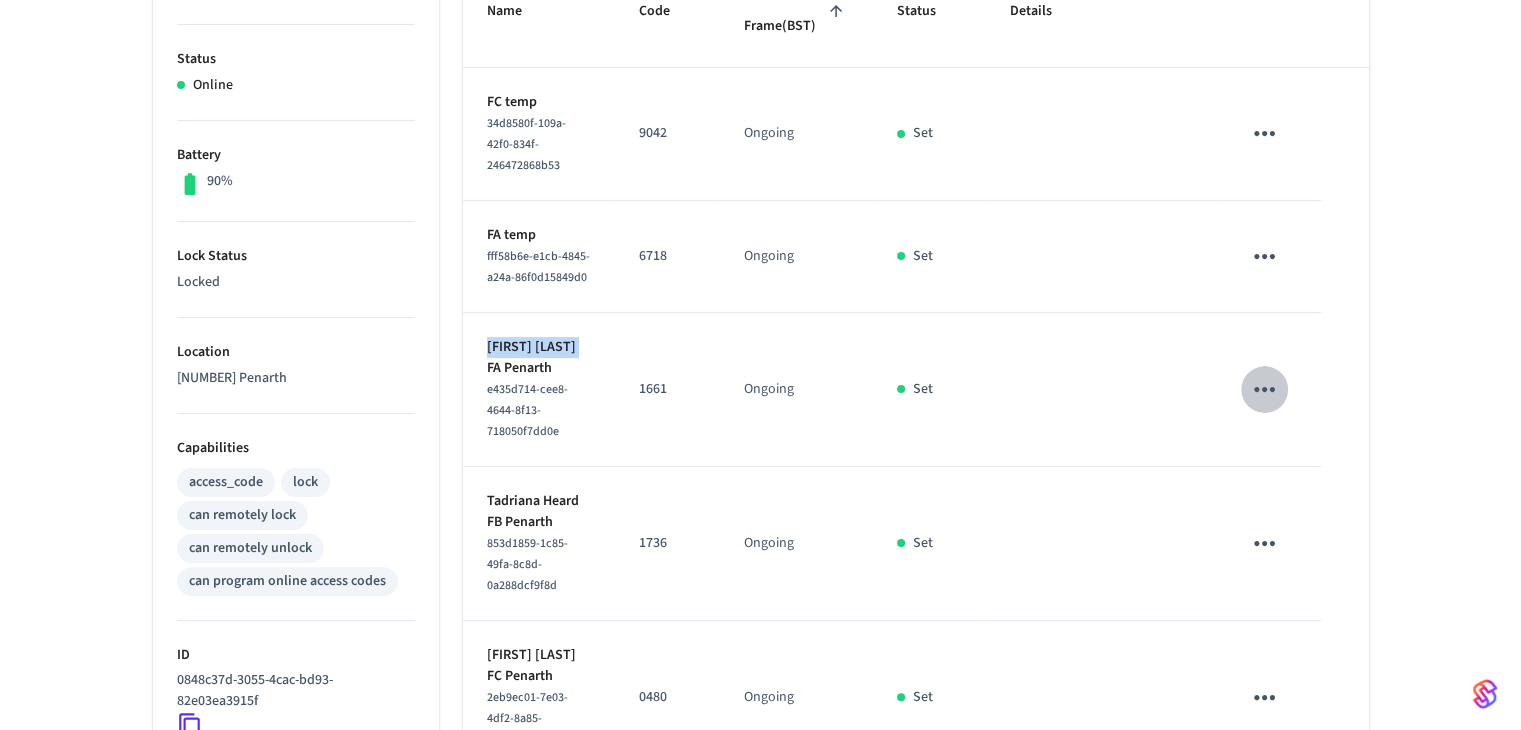 click 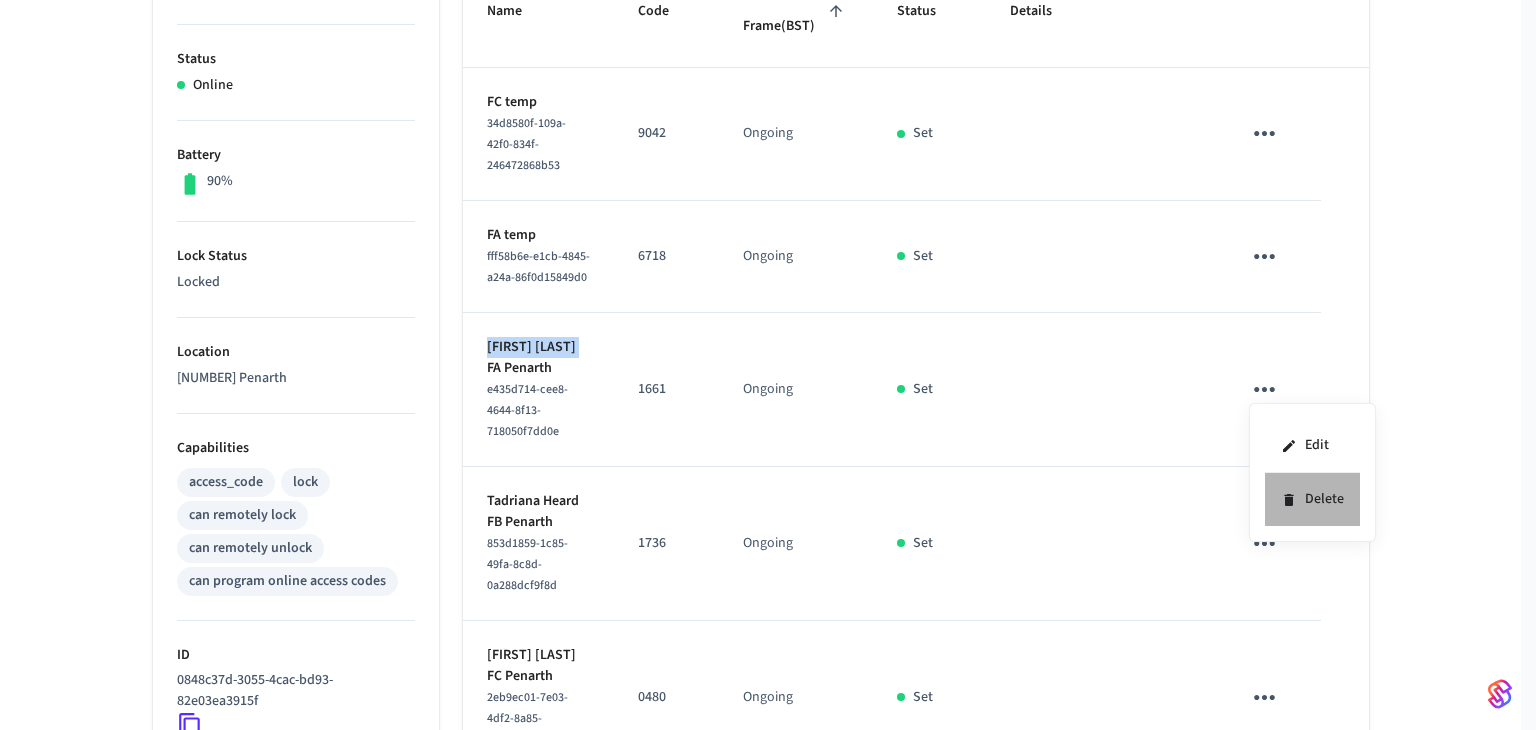 click on "Delete" at bounding box center (1312, 499) 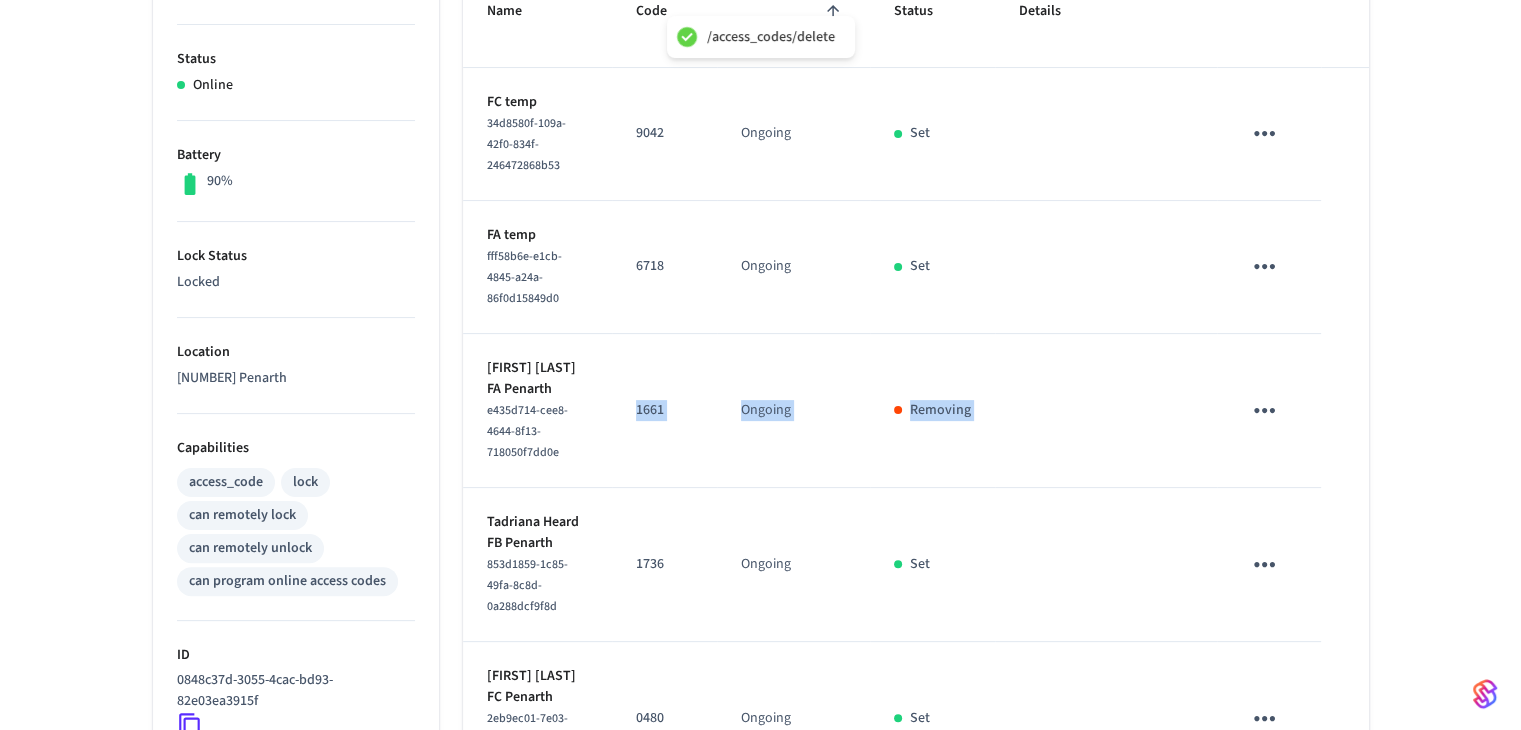 drag, startPoint x: 488, startPoint y: 480, endPoint x: 592, endPoint y: 472, distance: 104.307236 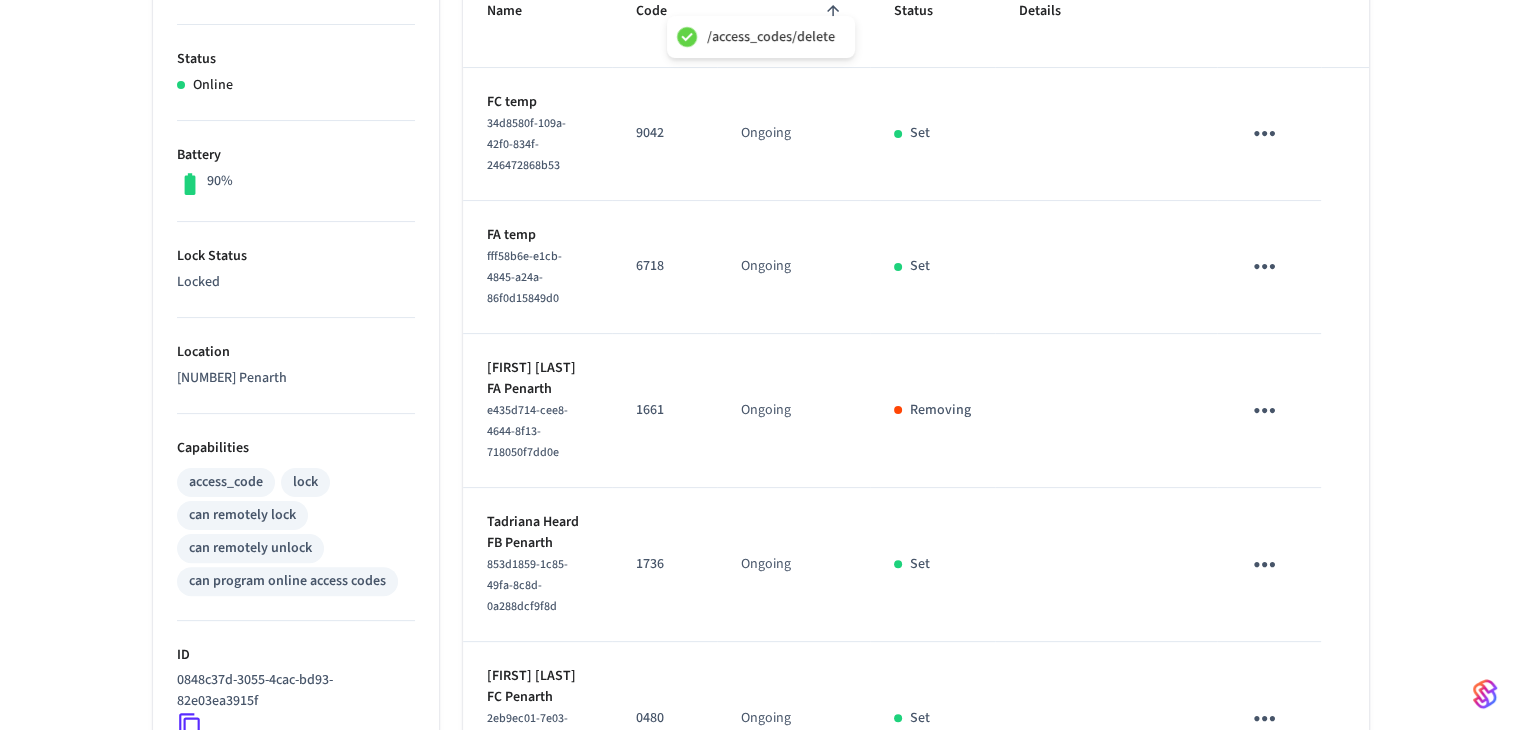 click on "Tadriana Heard FB Penarth" at bounding box center [538, 533] 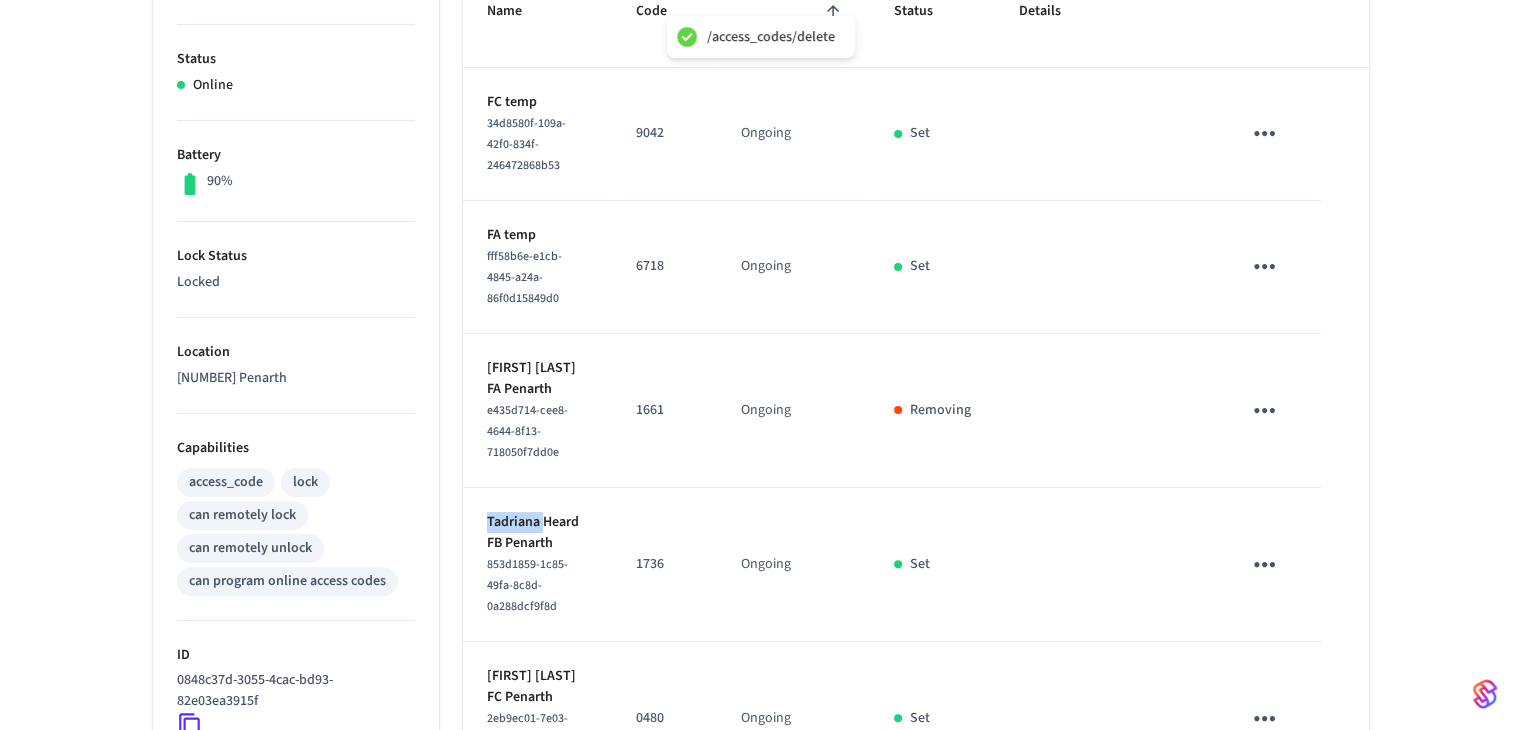 click on "Tadriana Heard FB Penarth" at bounding box center [538, 533] 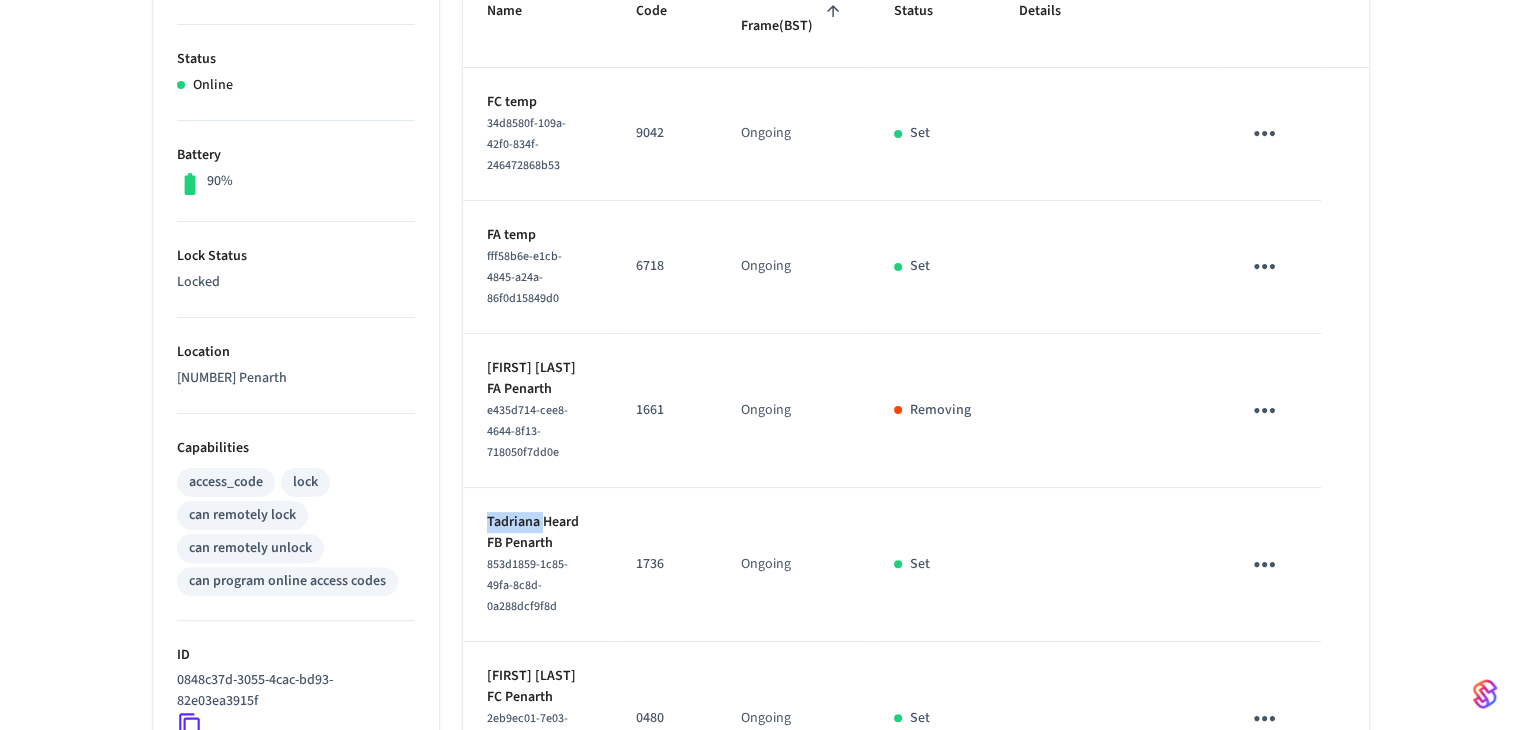 click on "Tadriana Heard FB Penarth" at bounding box center [538, 533] 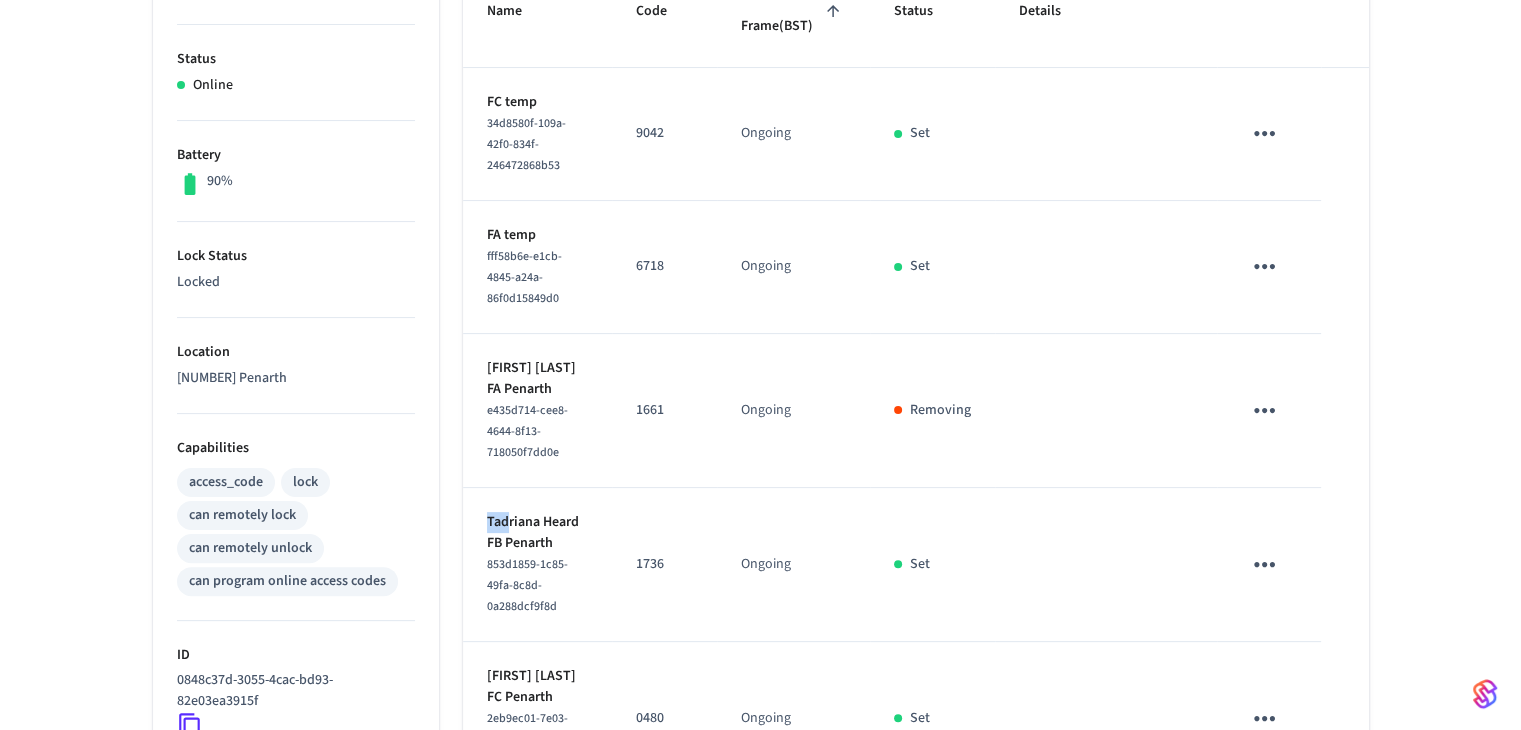 drag, startPoint x: 484, startPoint y: 508, endPoint x: 512, endPoint y: 506, distance: 28.071337 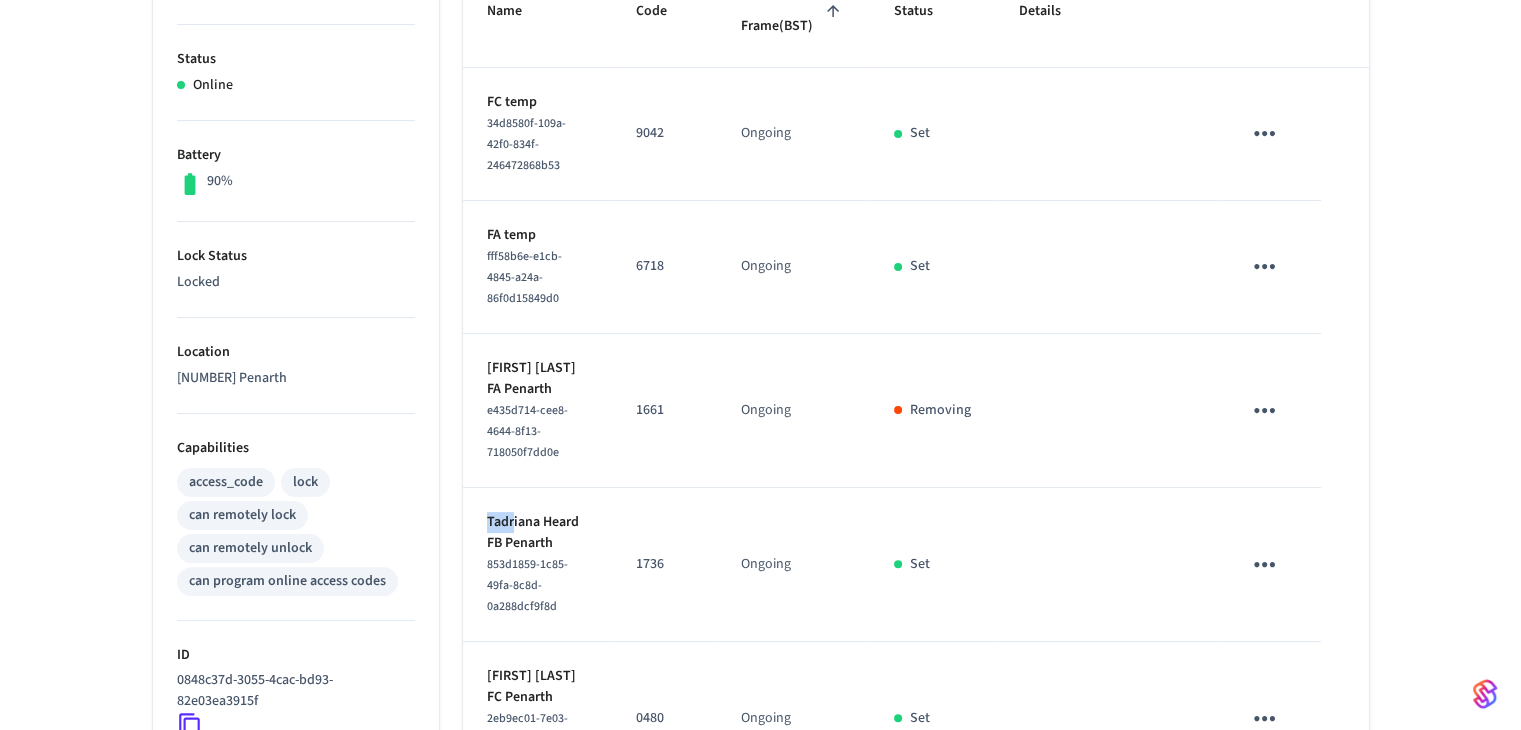 click on "Tadriana Heard FB Penarth" at bounding box center [538, 533] 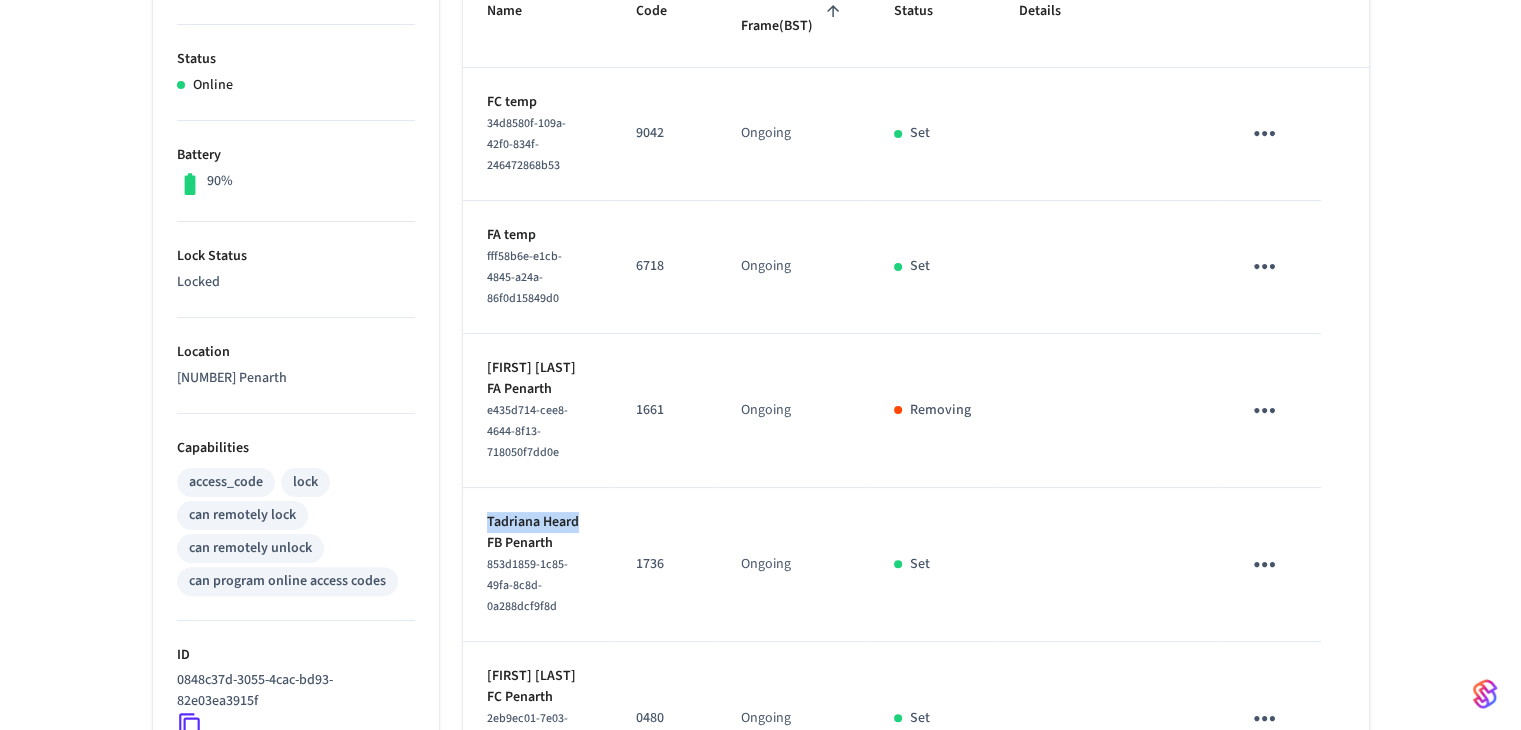 copy on "Tadriana Heard" 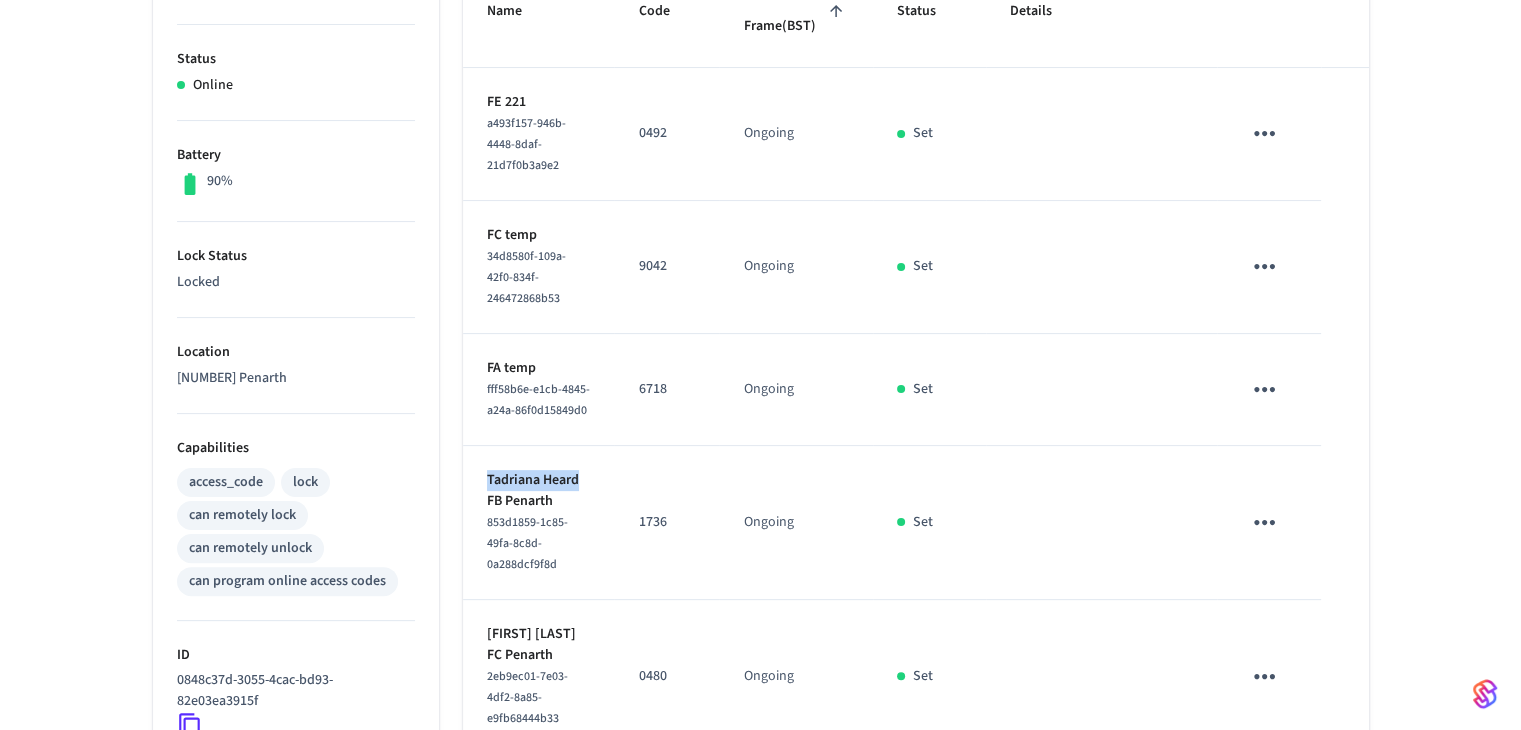 click 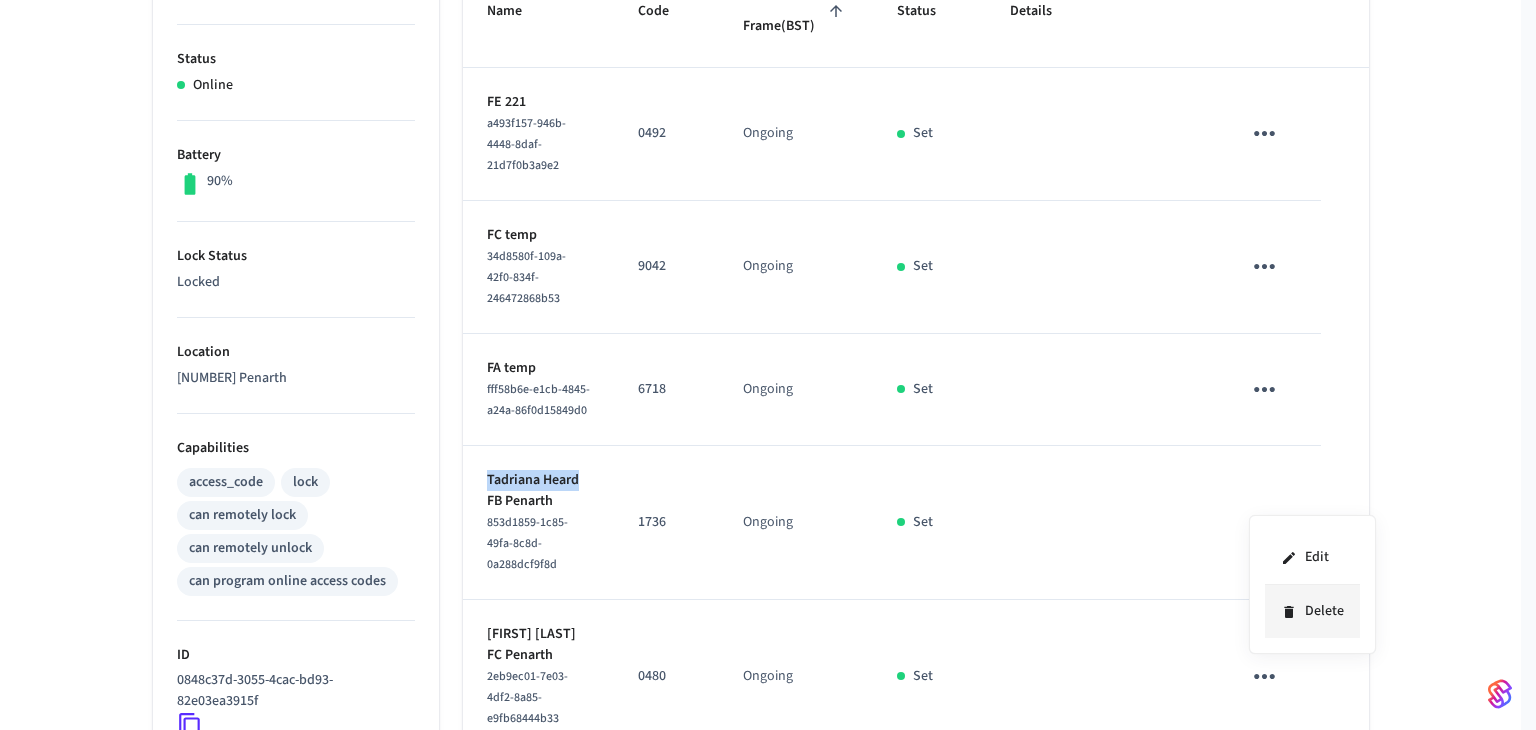 click on "Delete" at bounding box center [1312, 611] 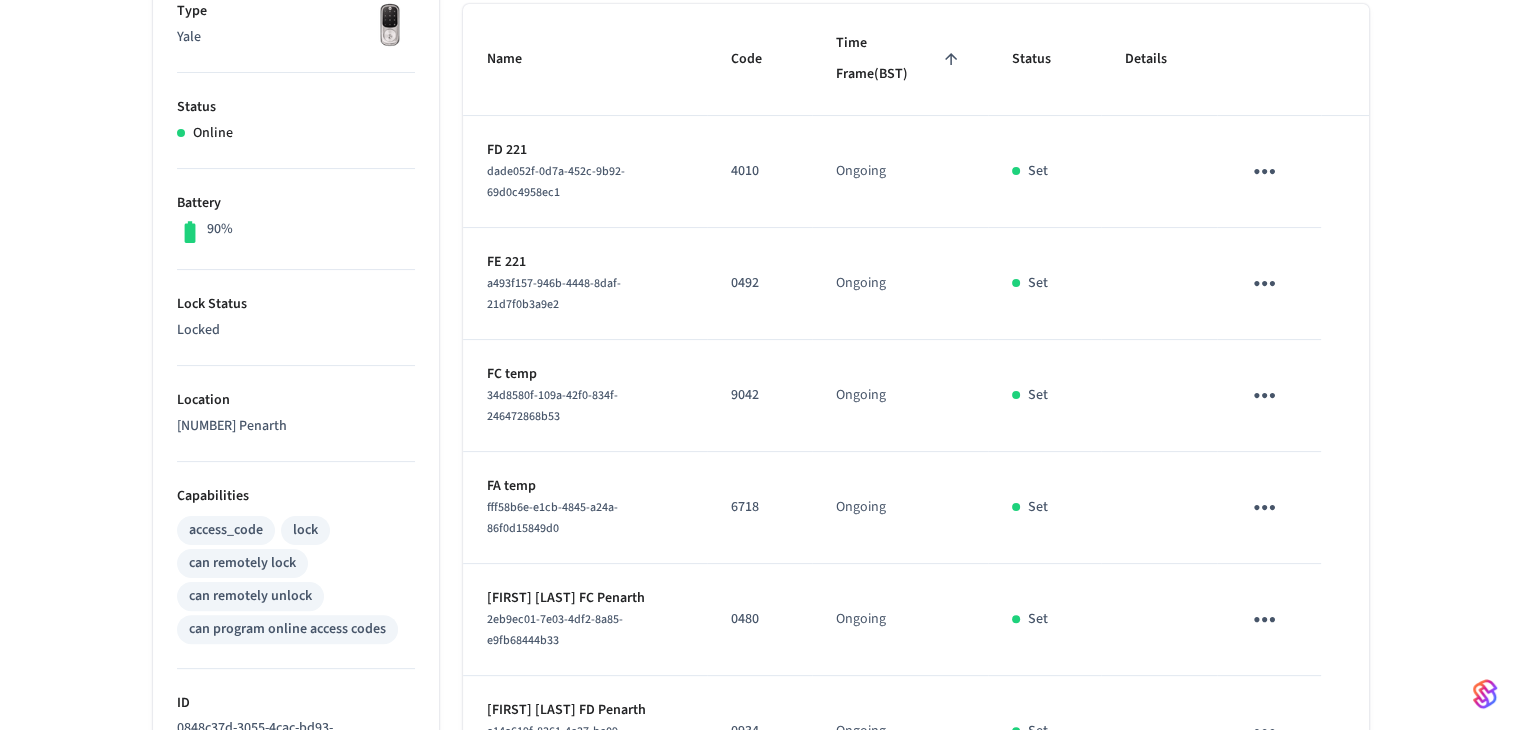 scroll, scrollTop: 0, scrollLeft: 0, axis: both 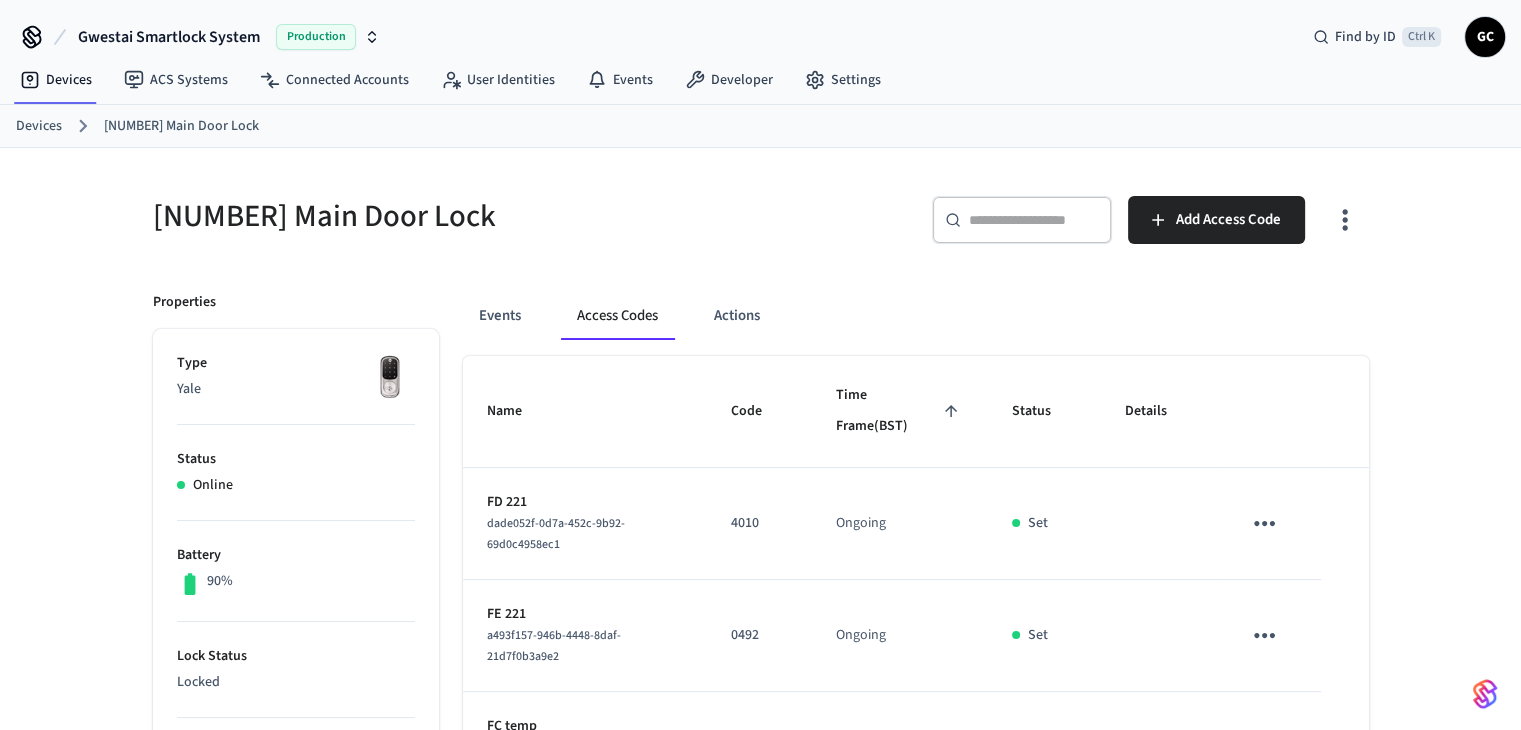 click on "Devices" at bounding box center [39, 126] 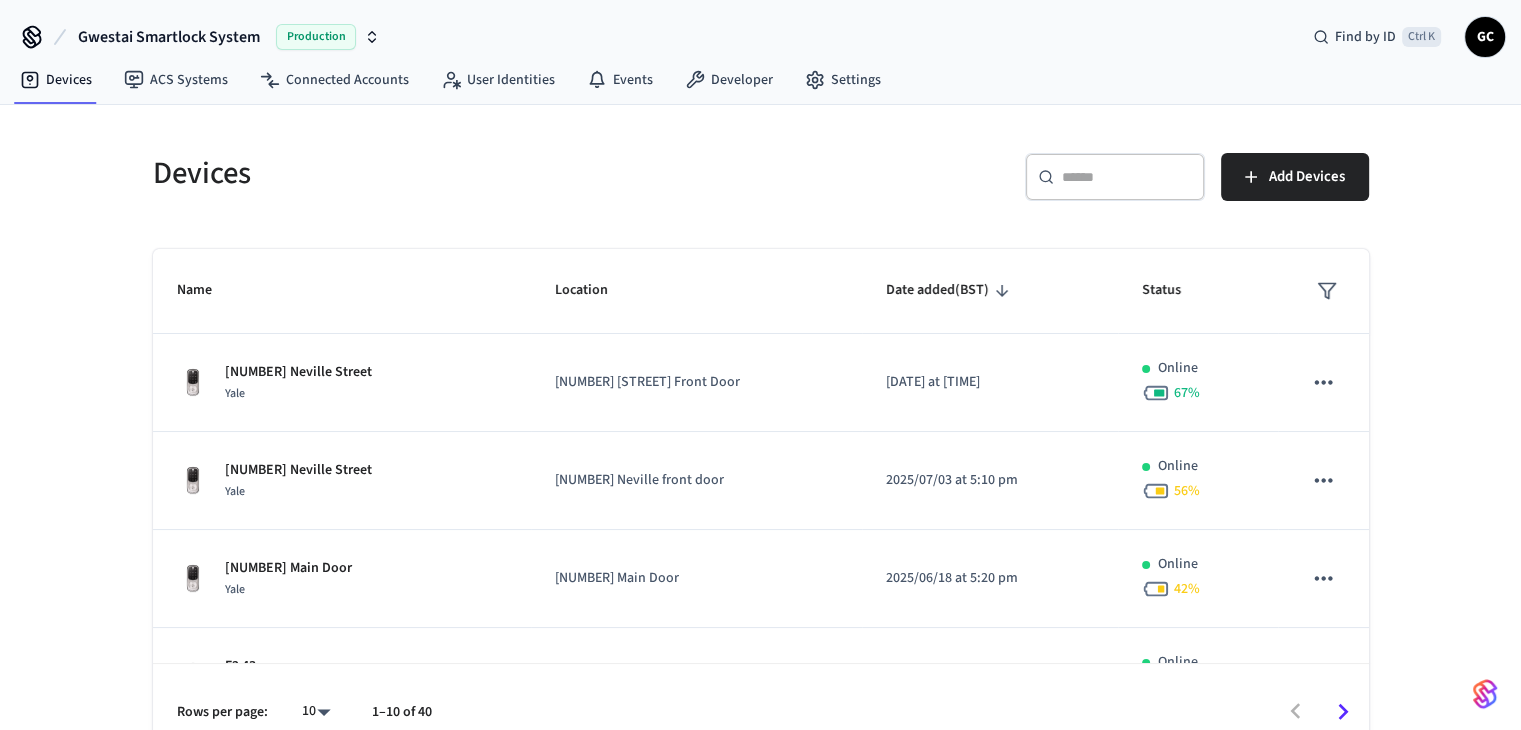 click on "​ ​" at bounding box center [1115, 177] 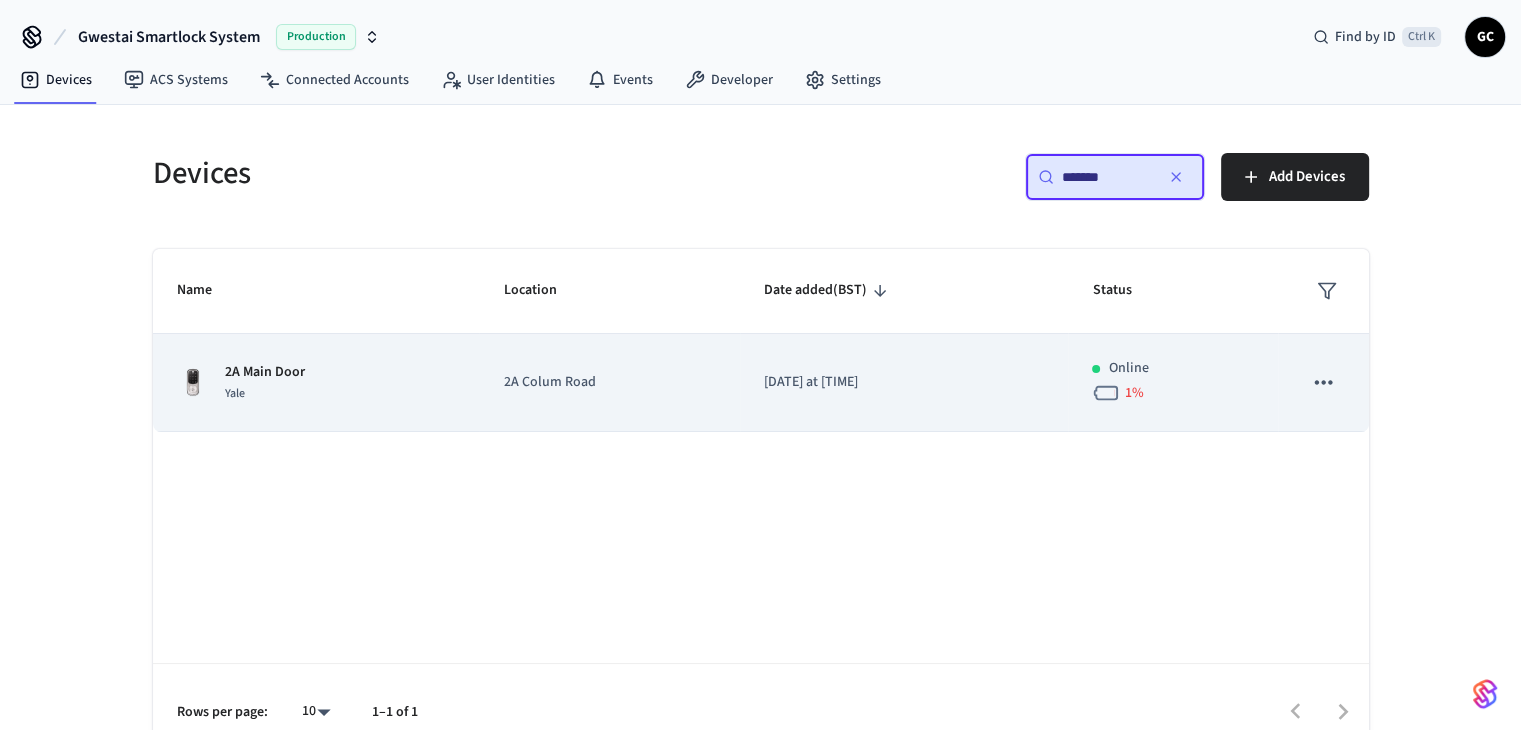 type on "*******" 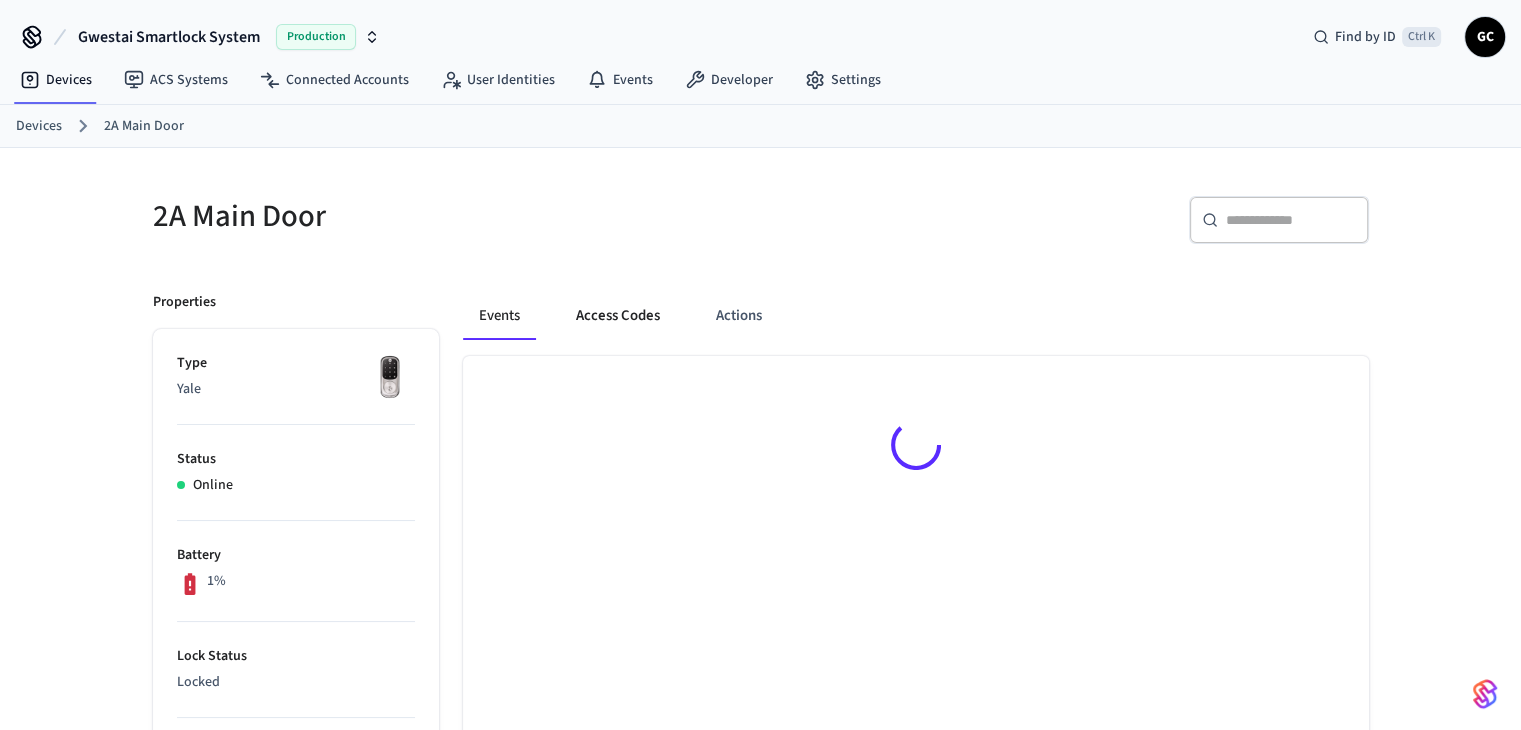 click on "Access Codes" at bounding box center [618, 316] 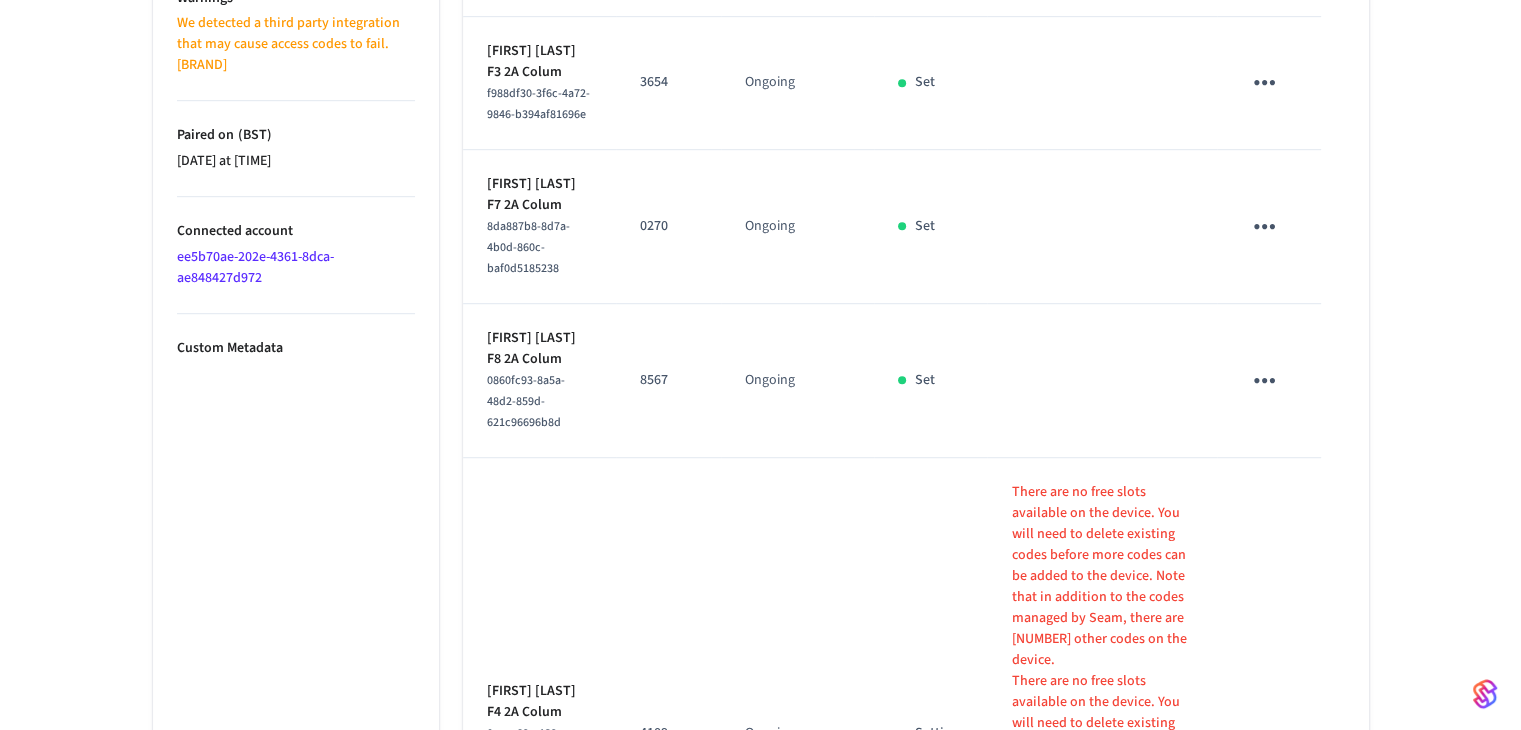 scroll, scrollTop: 1500, scrollLeft: 0, axis: vertical 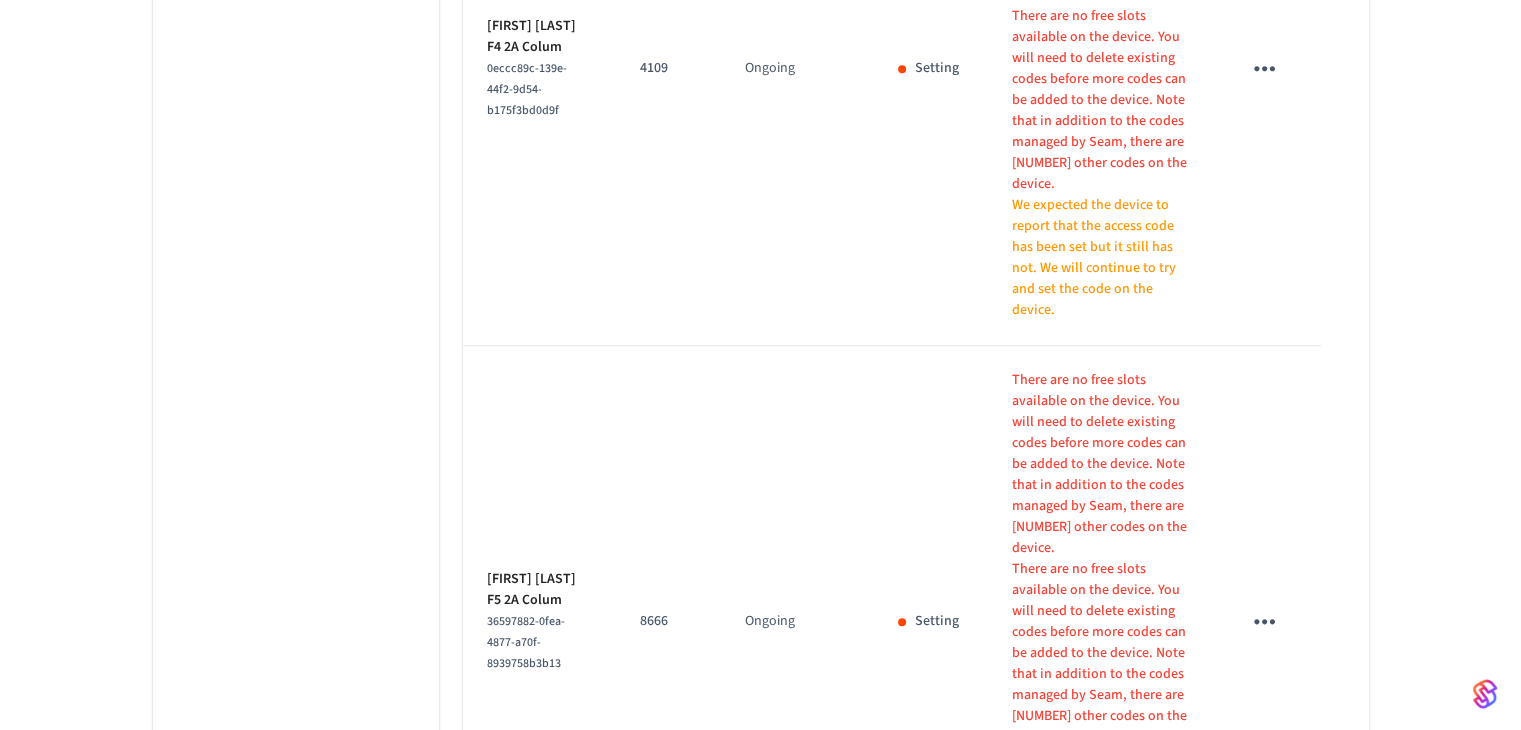 click 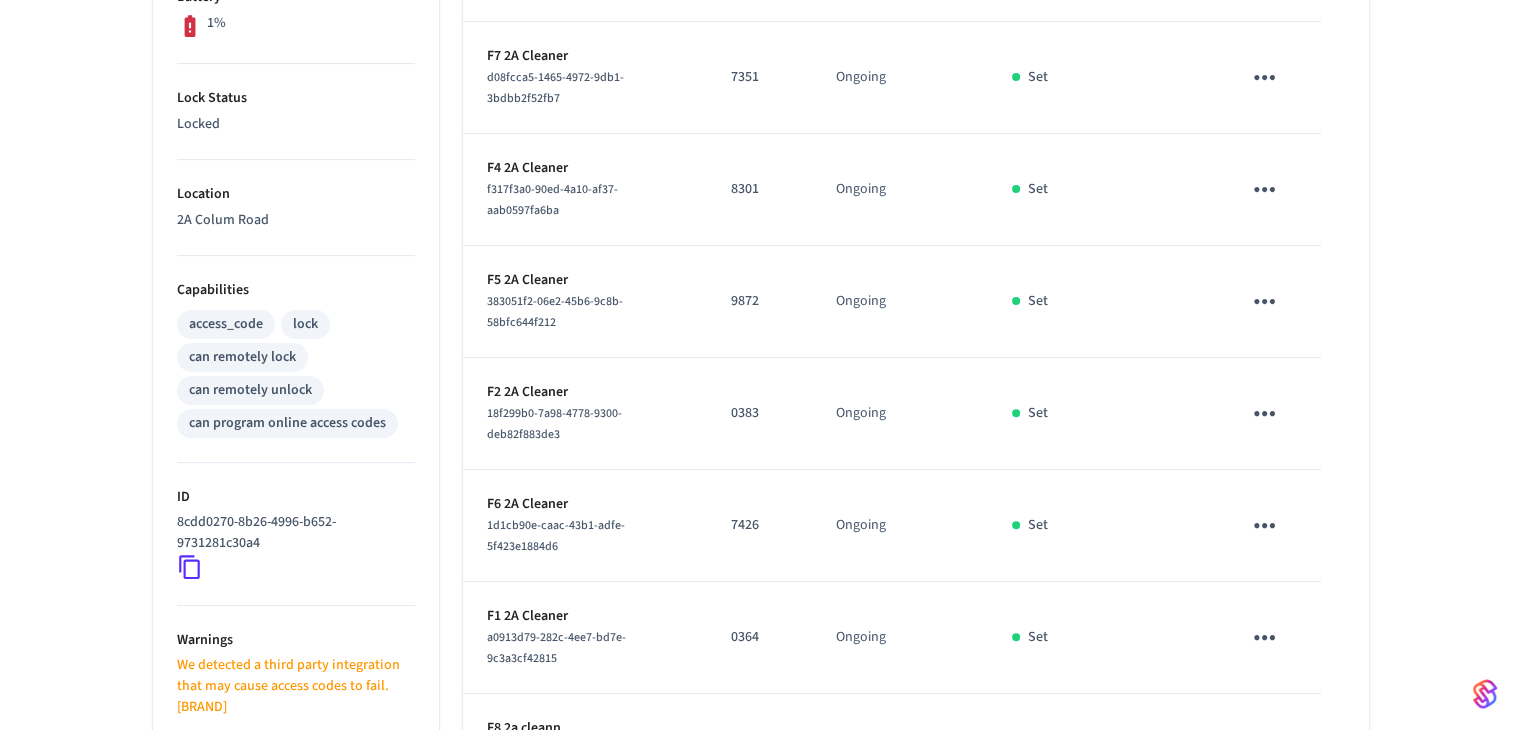 scroll, scrollTop: 552, scrollLeft: 0, axis: vertical 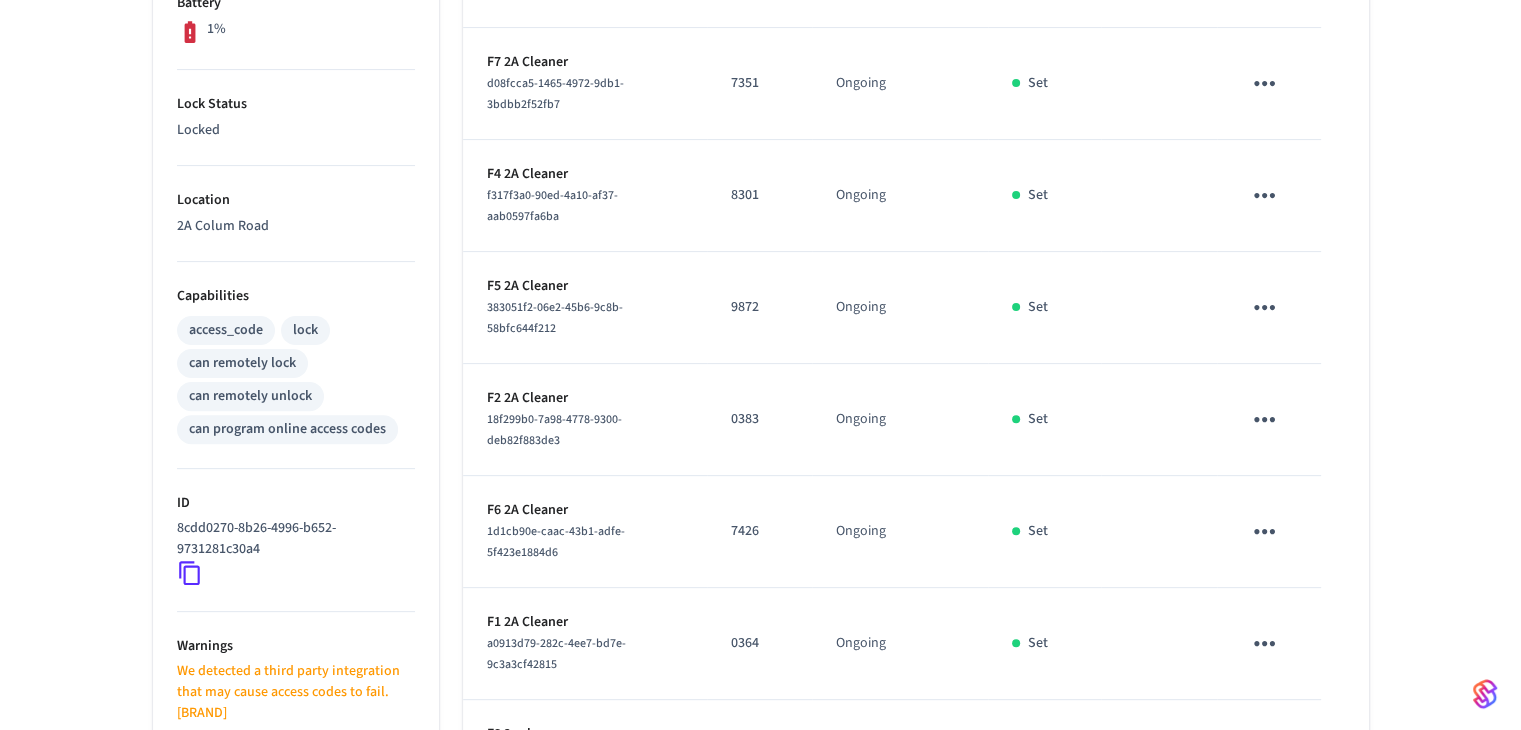 click on "8301" at bounding box center (759, 195) 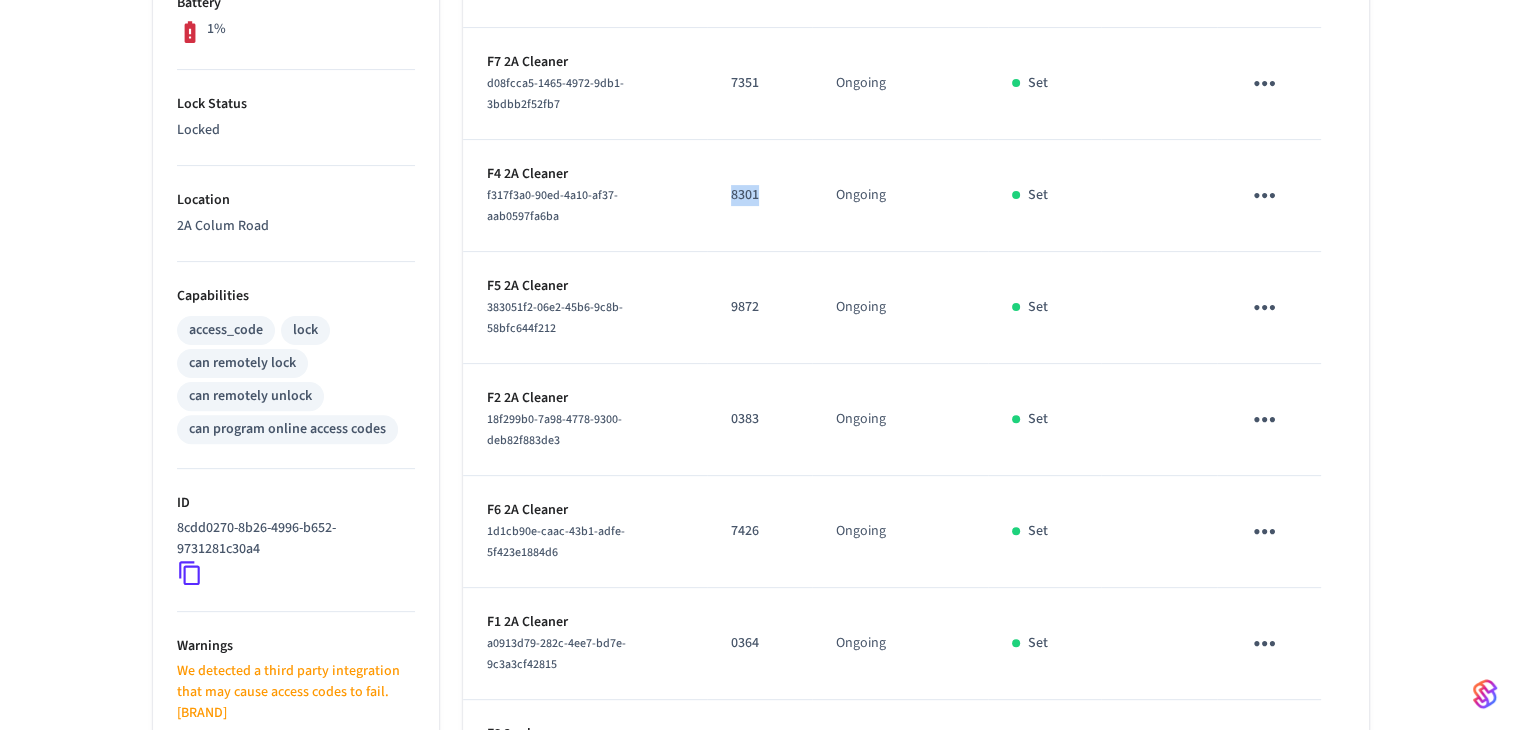click on "8301" at bounding box center (759, 195) 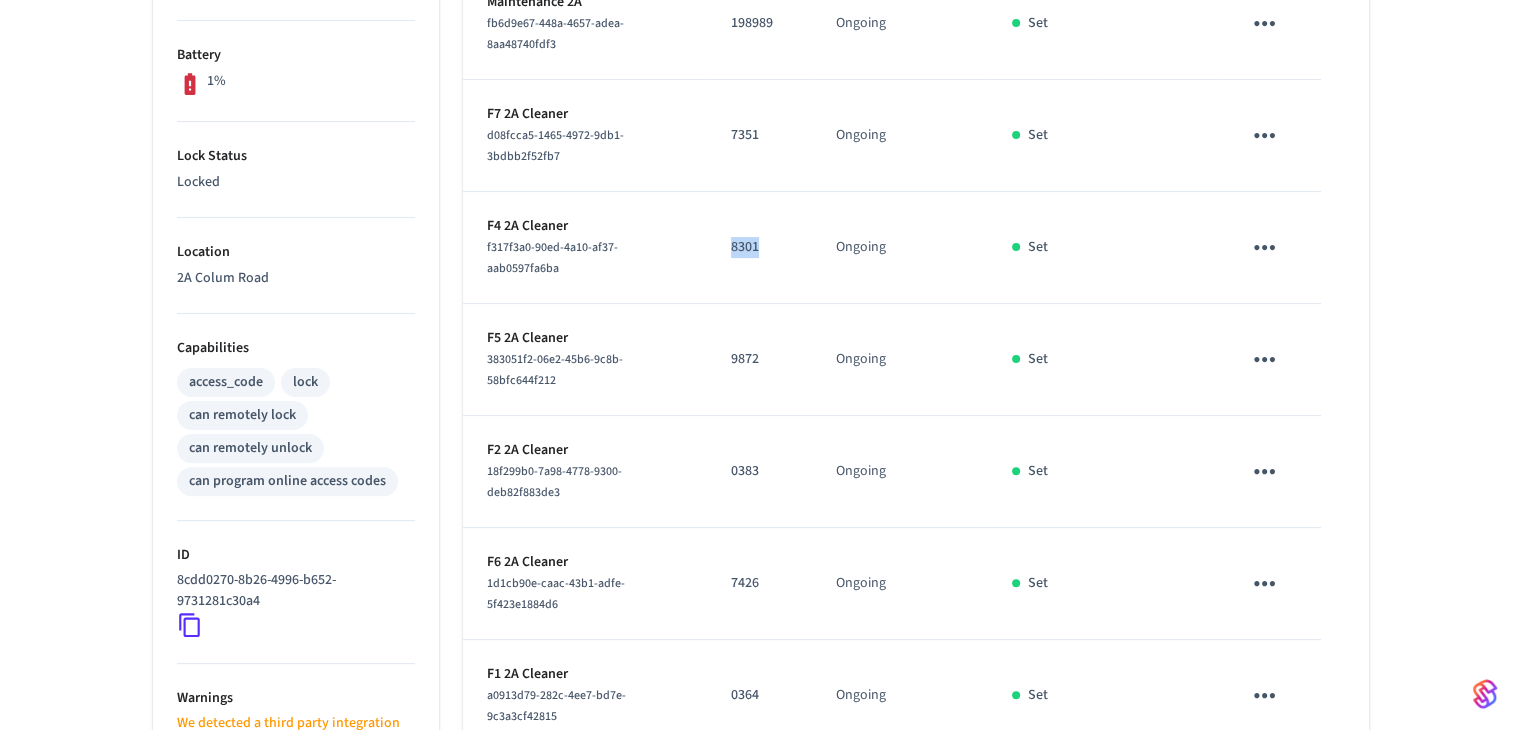 scroll, scrollTop: 452, scrollLeft: 0, axis: vertical 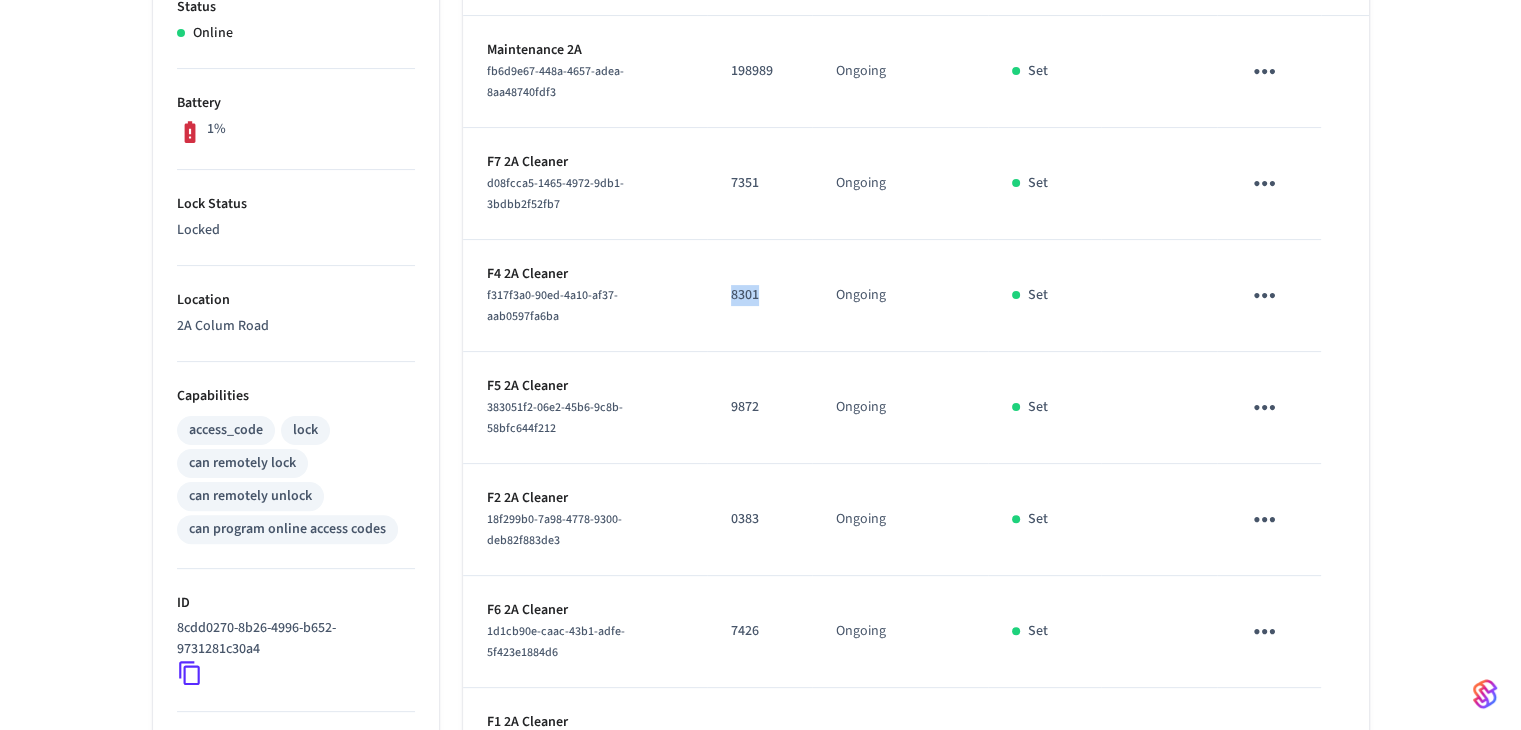 copy on "8301" 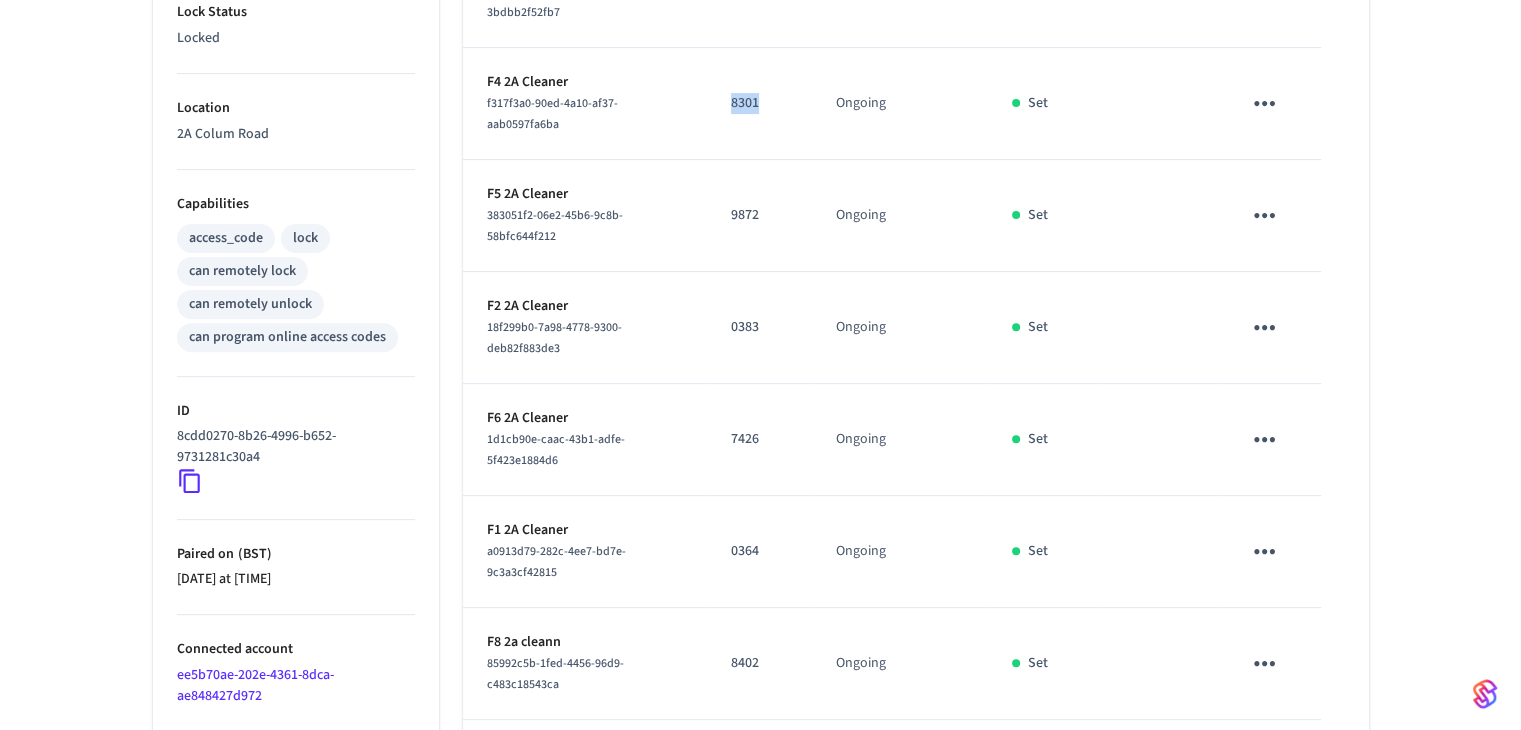 scroll, scrollTop: 952, scrollLeft: 0, axis: vertical 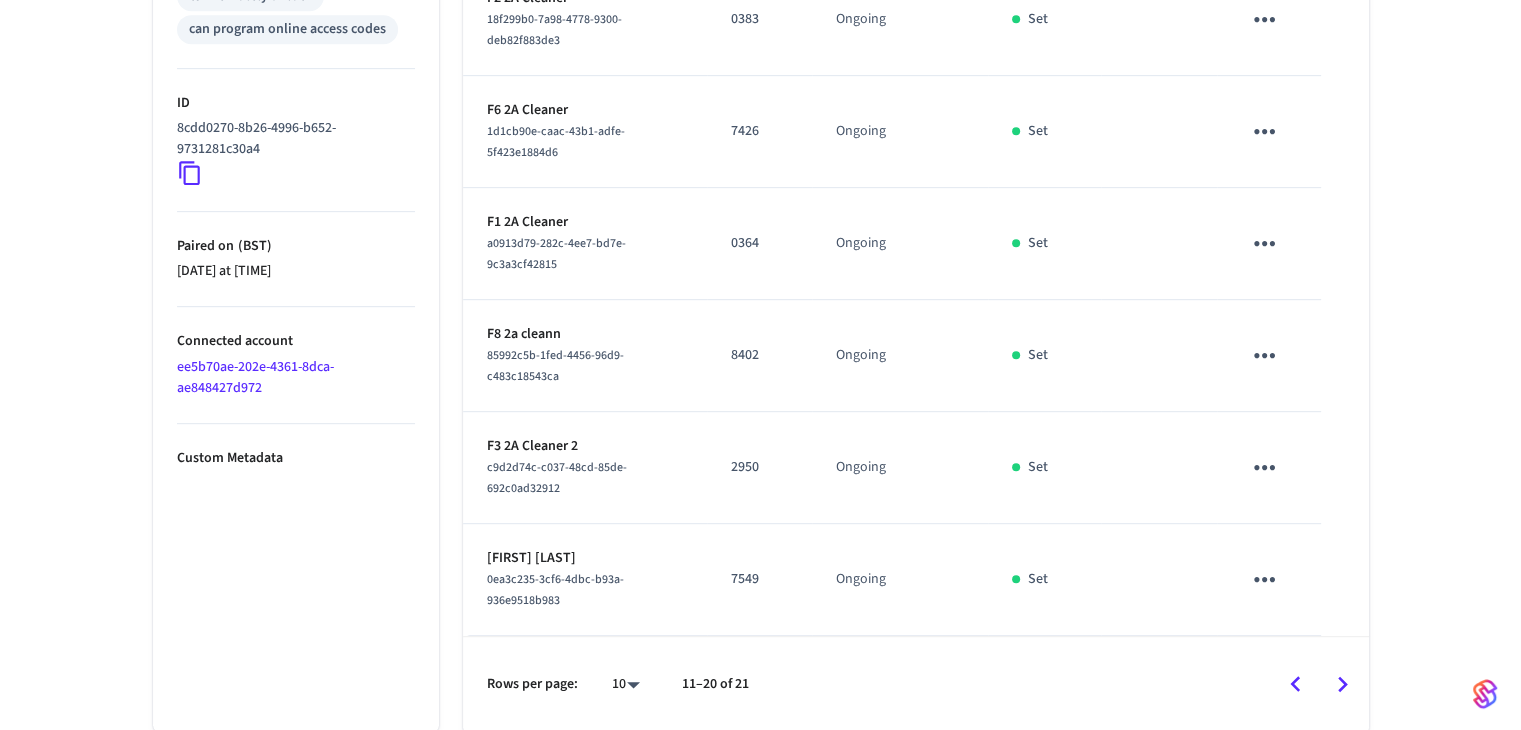 click 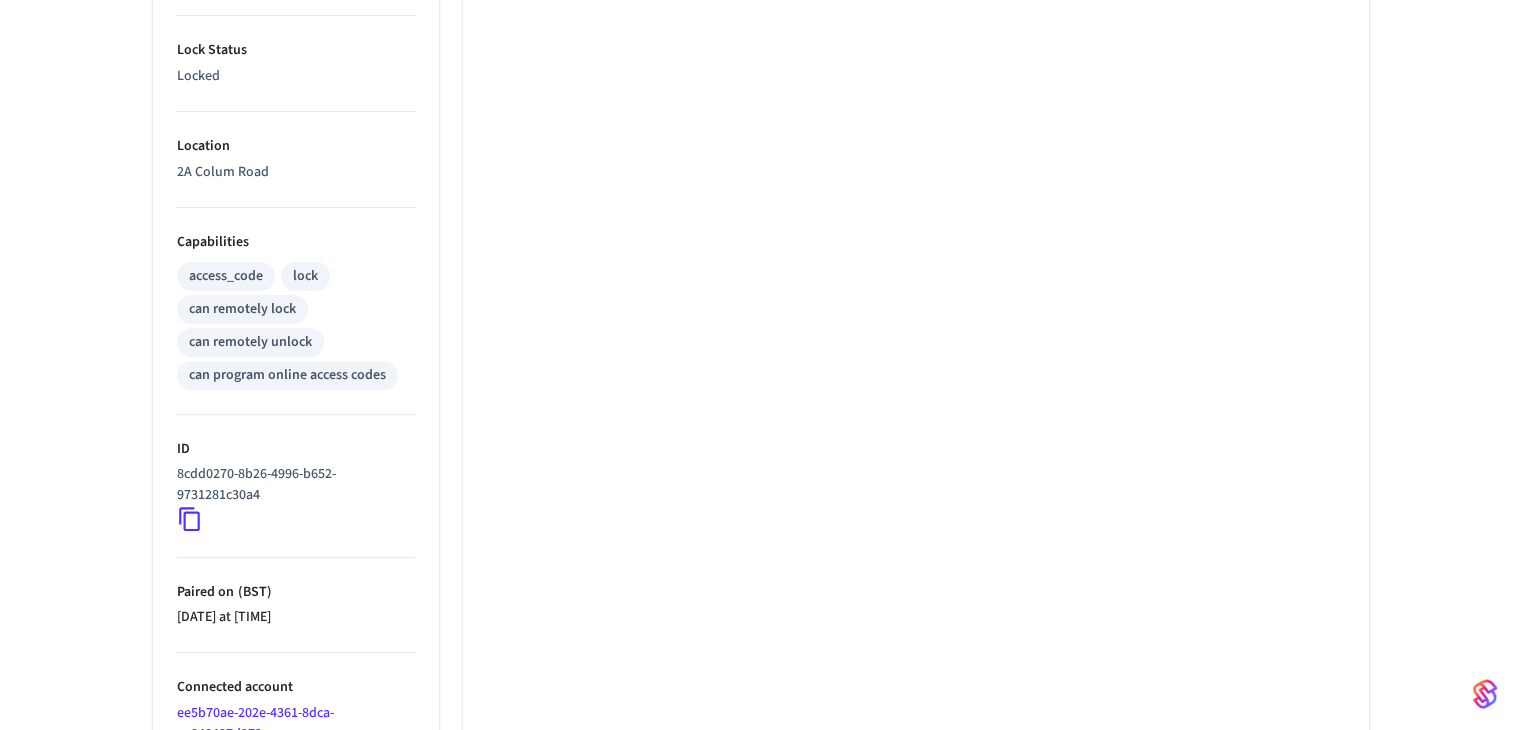 scroll, scrollTop: 718, scrollLeft: 0, axis: vertical 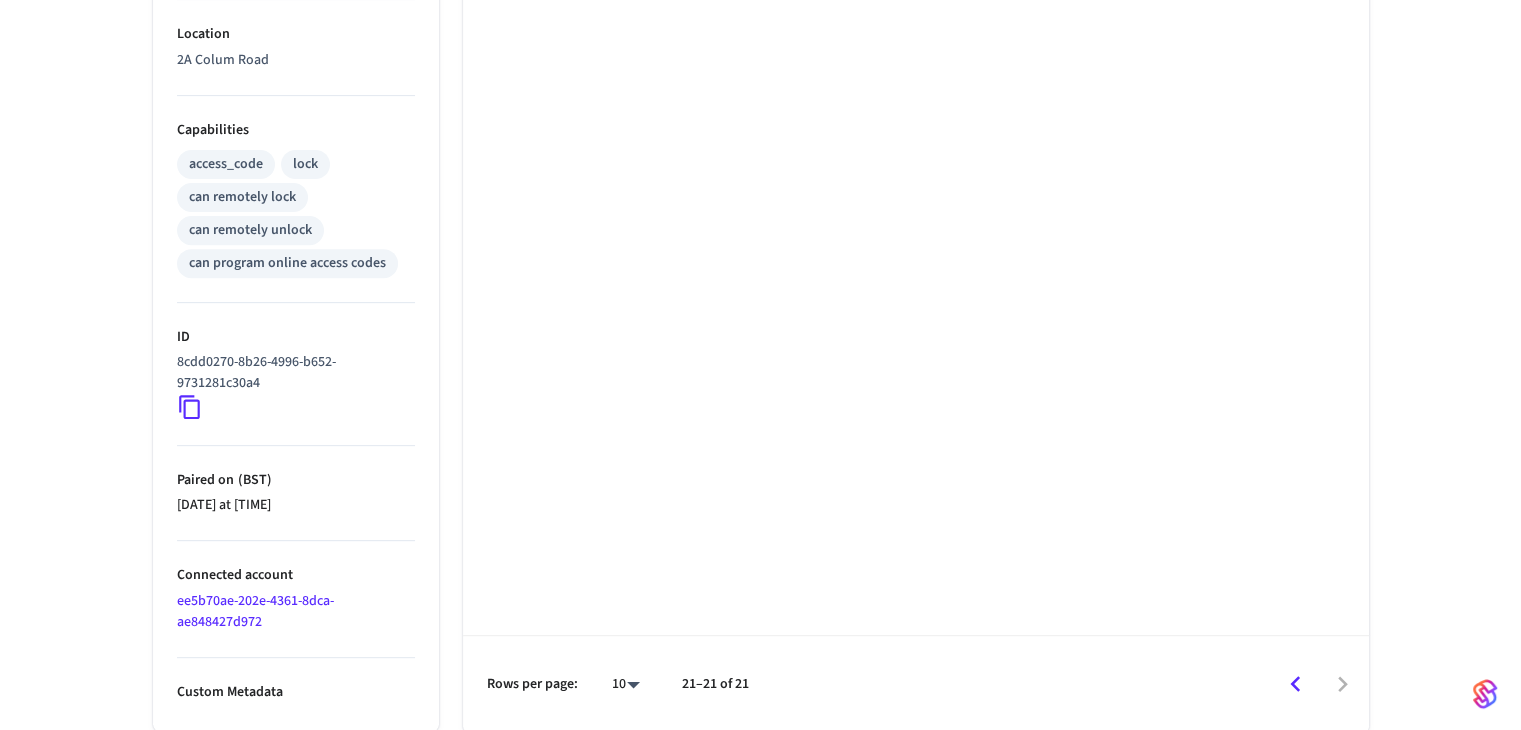 click 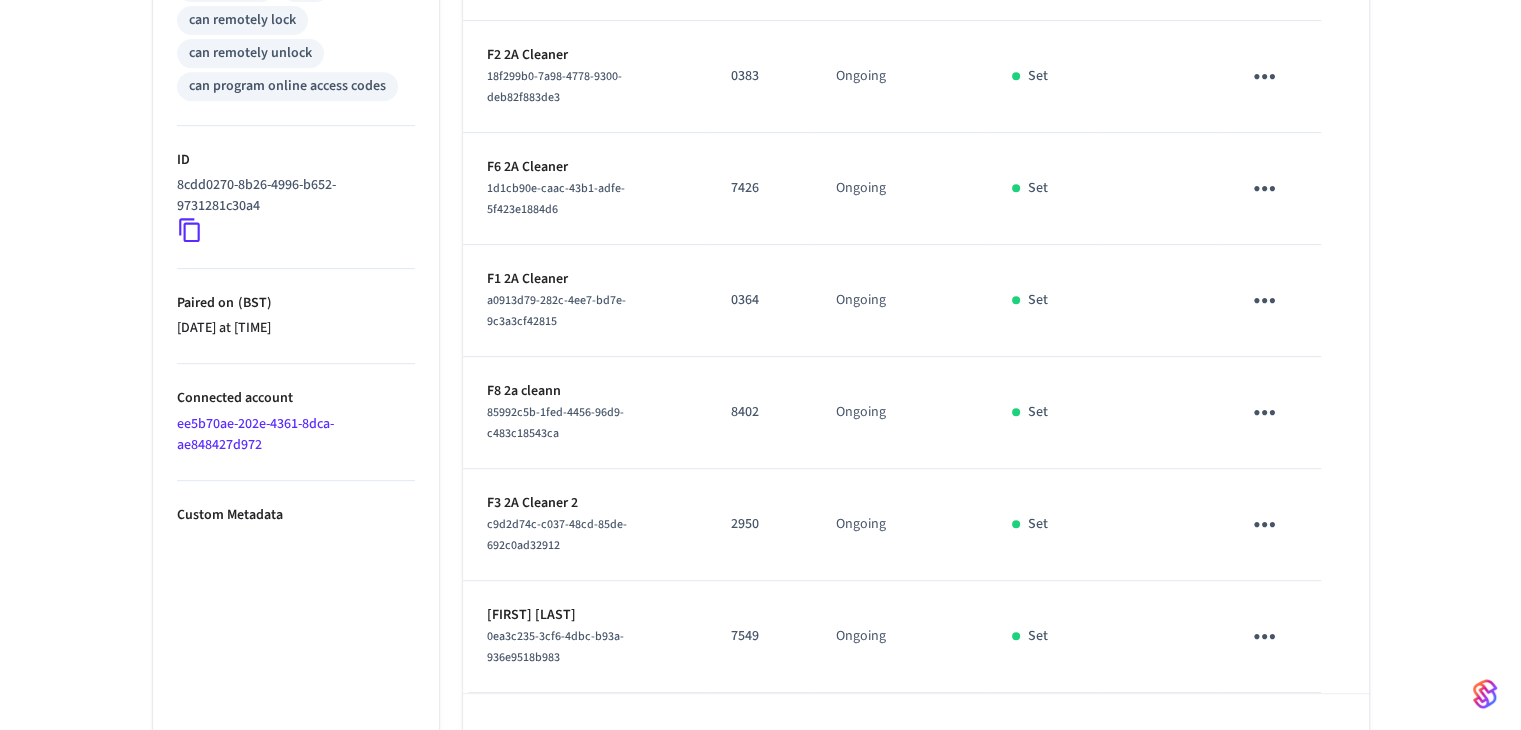 scroll, scrollTop: 952, scrollLeft: 0, axis: vertical 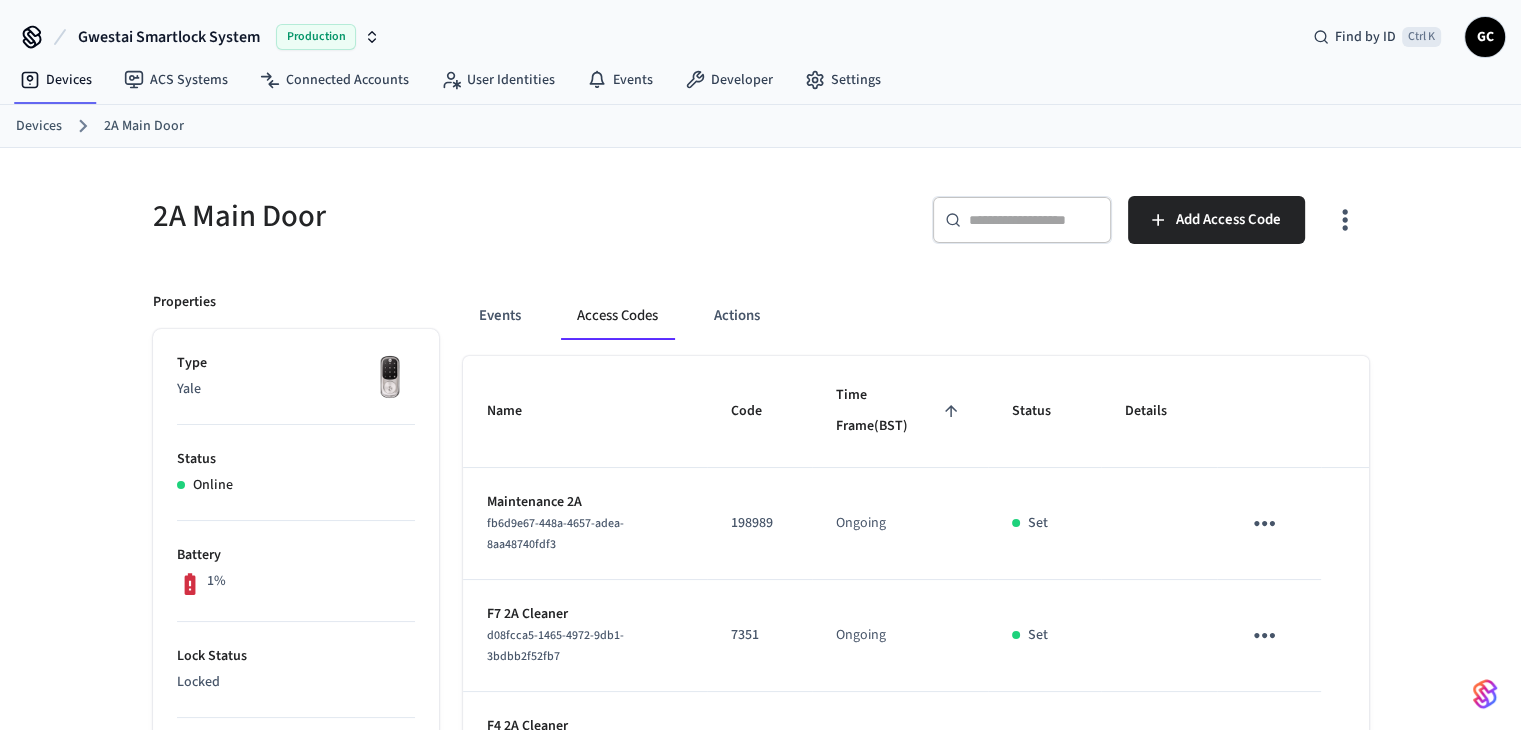 type 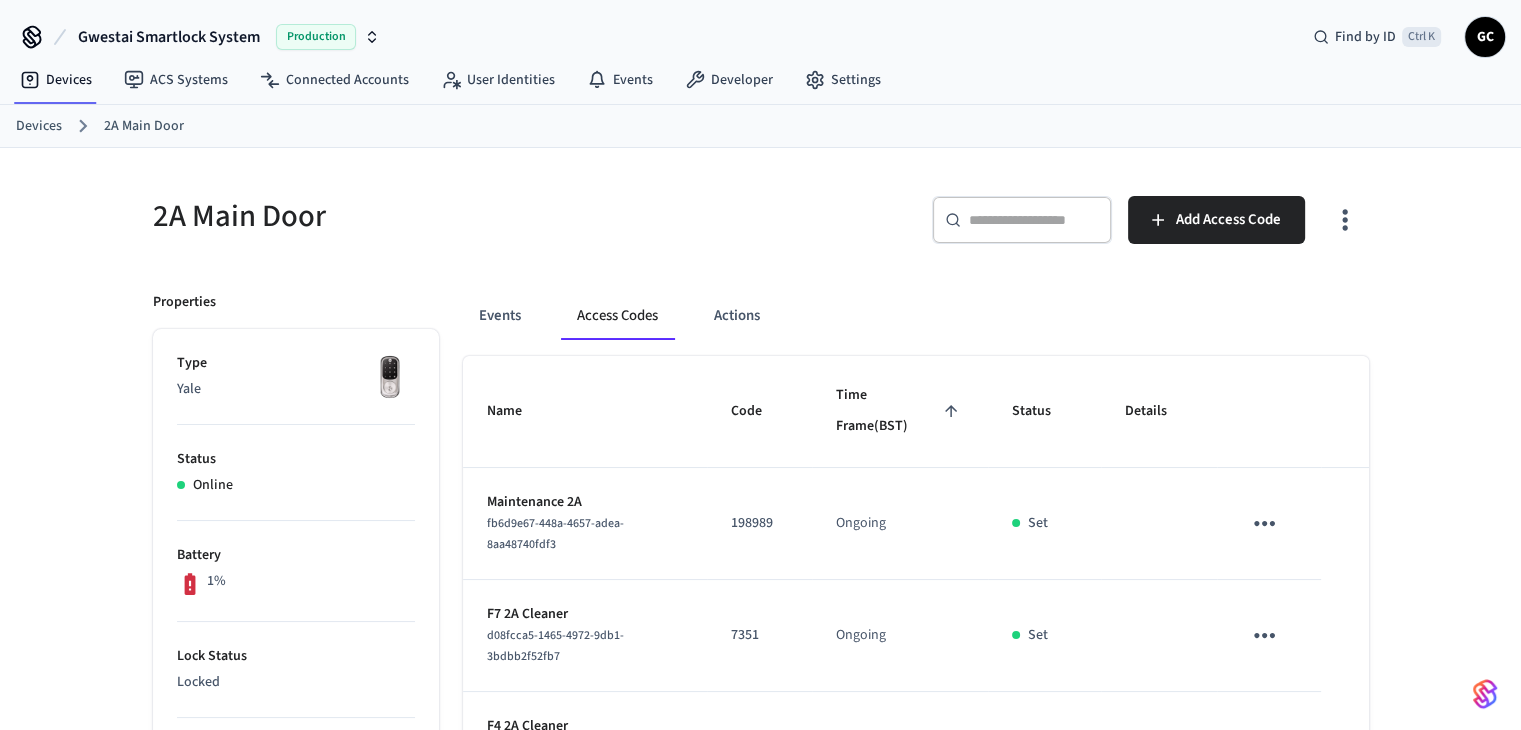 paste on "**********" 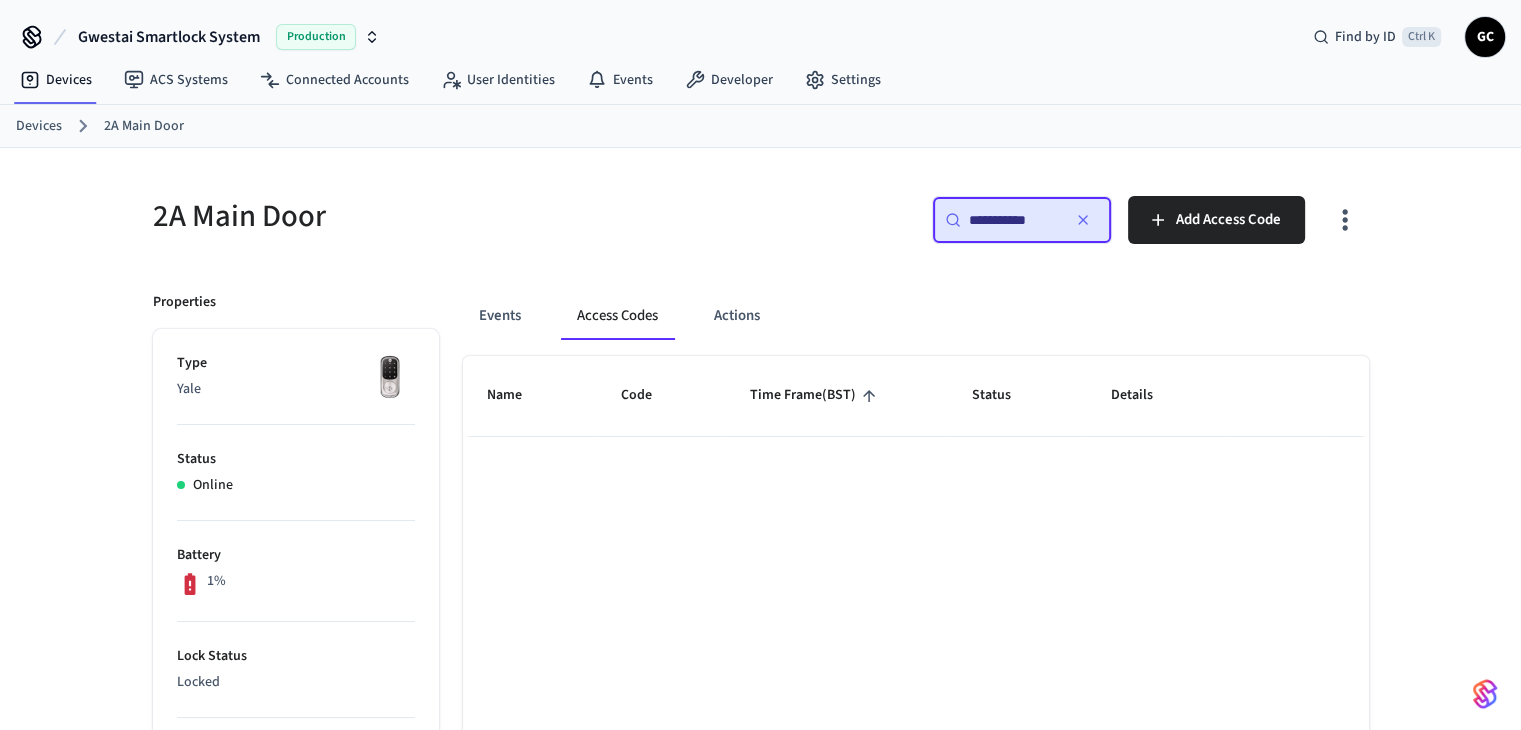click on "**********" at bounding box center (1014, 220) 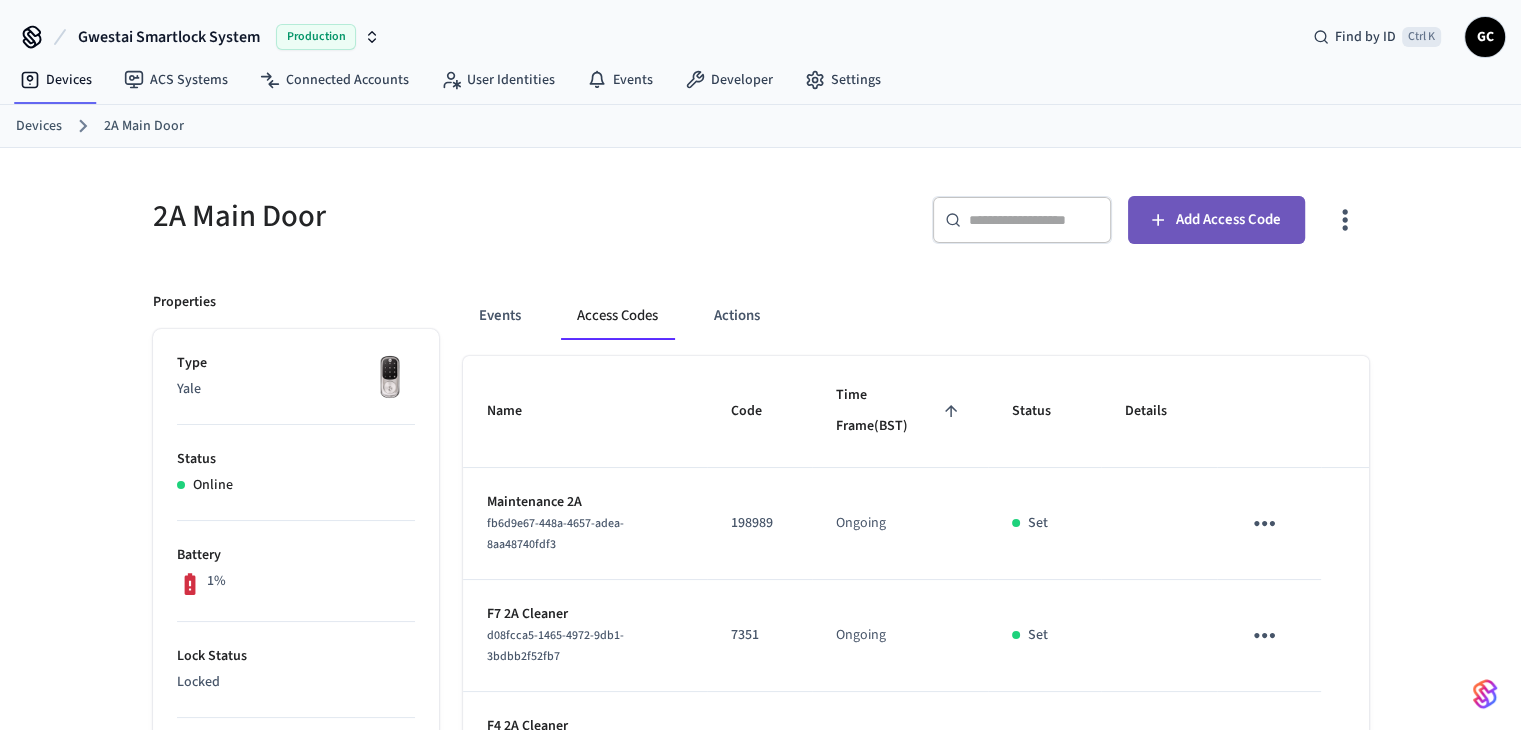 click on "Add Access Code" at bounding box center (1228, 220) 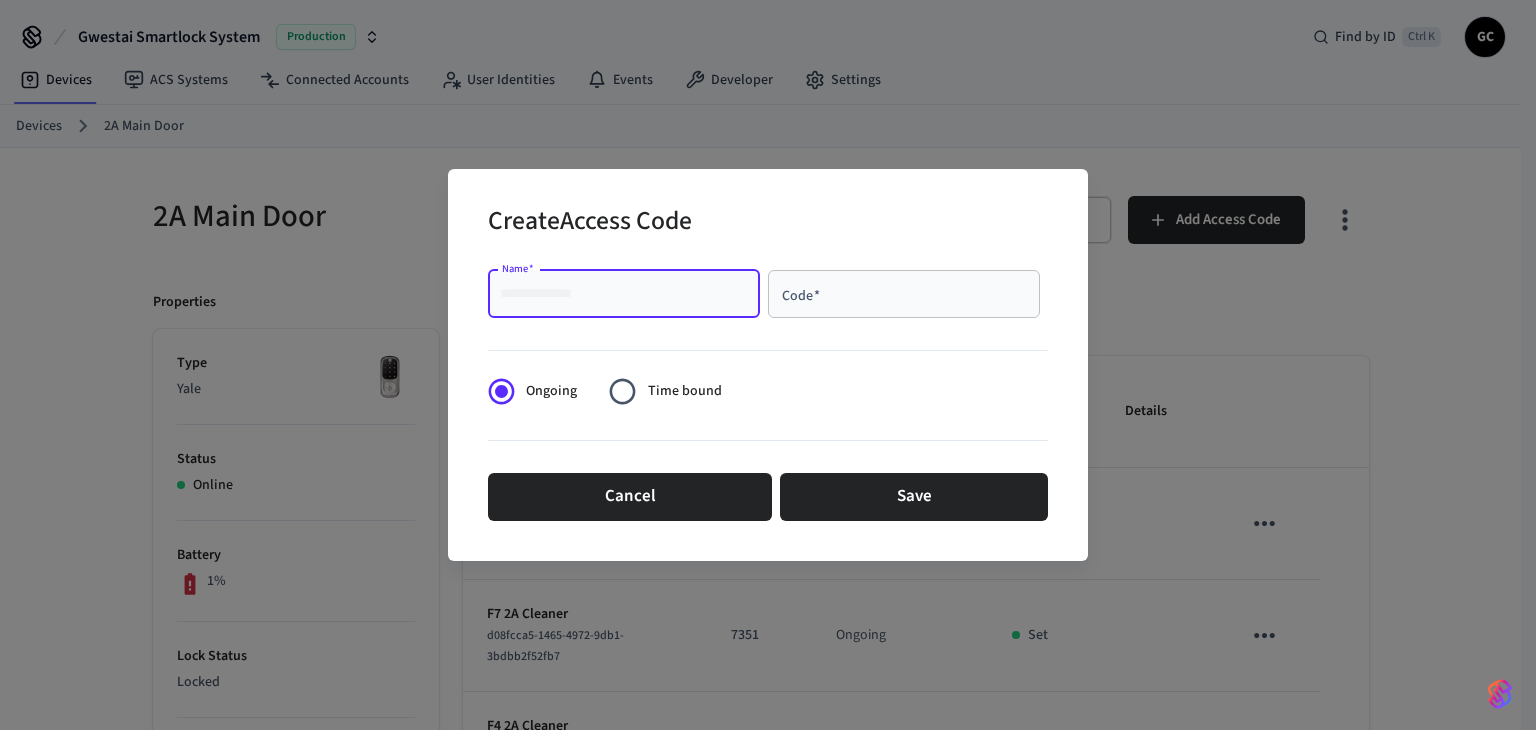 paste on "**********" 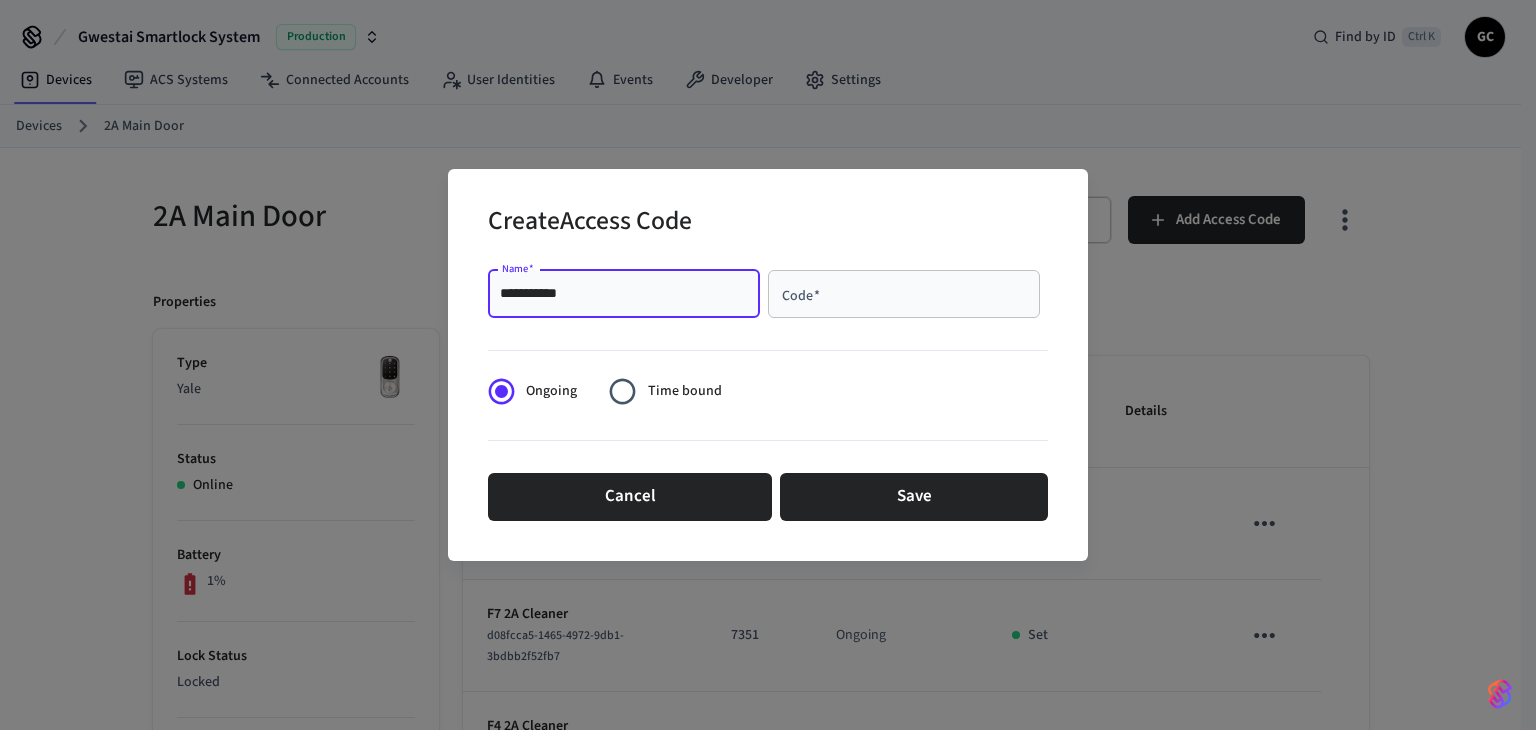 click on "**********" at bounding box center (624, 294) 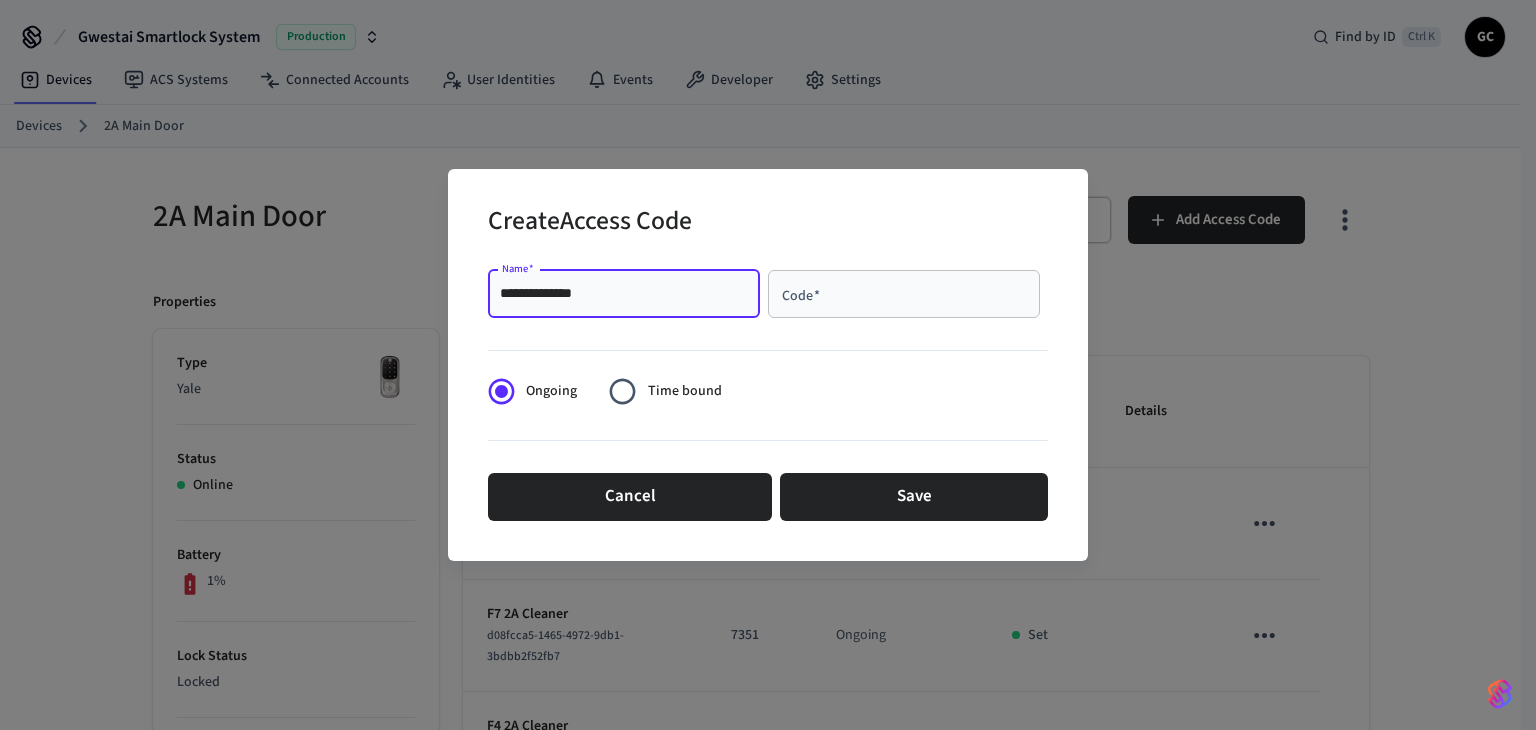 type on "**********" 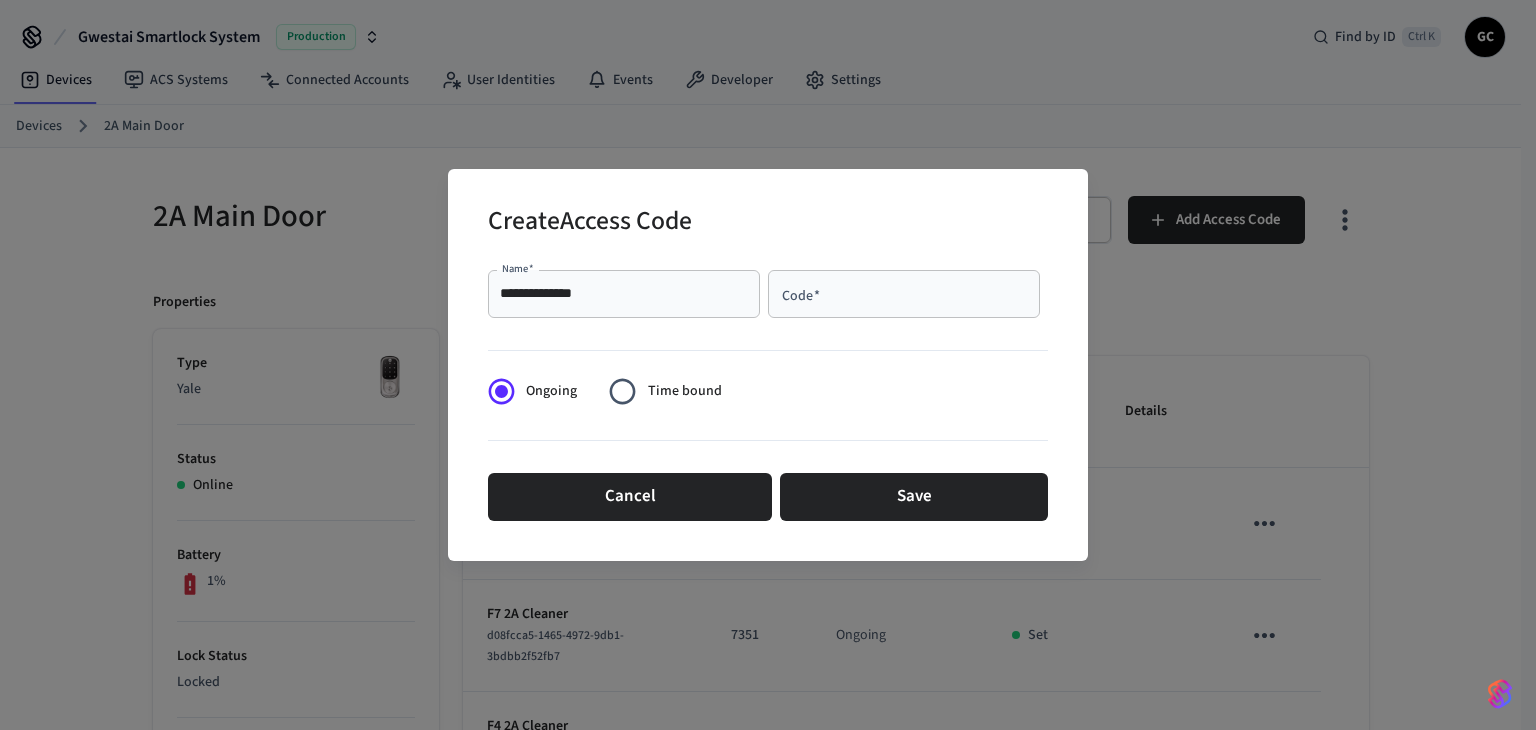 click on "Code   *" at bounding box center (904, 294) 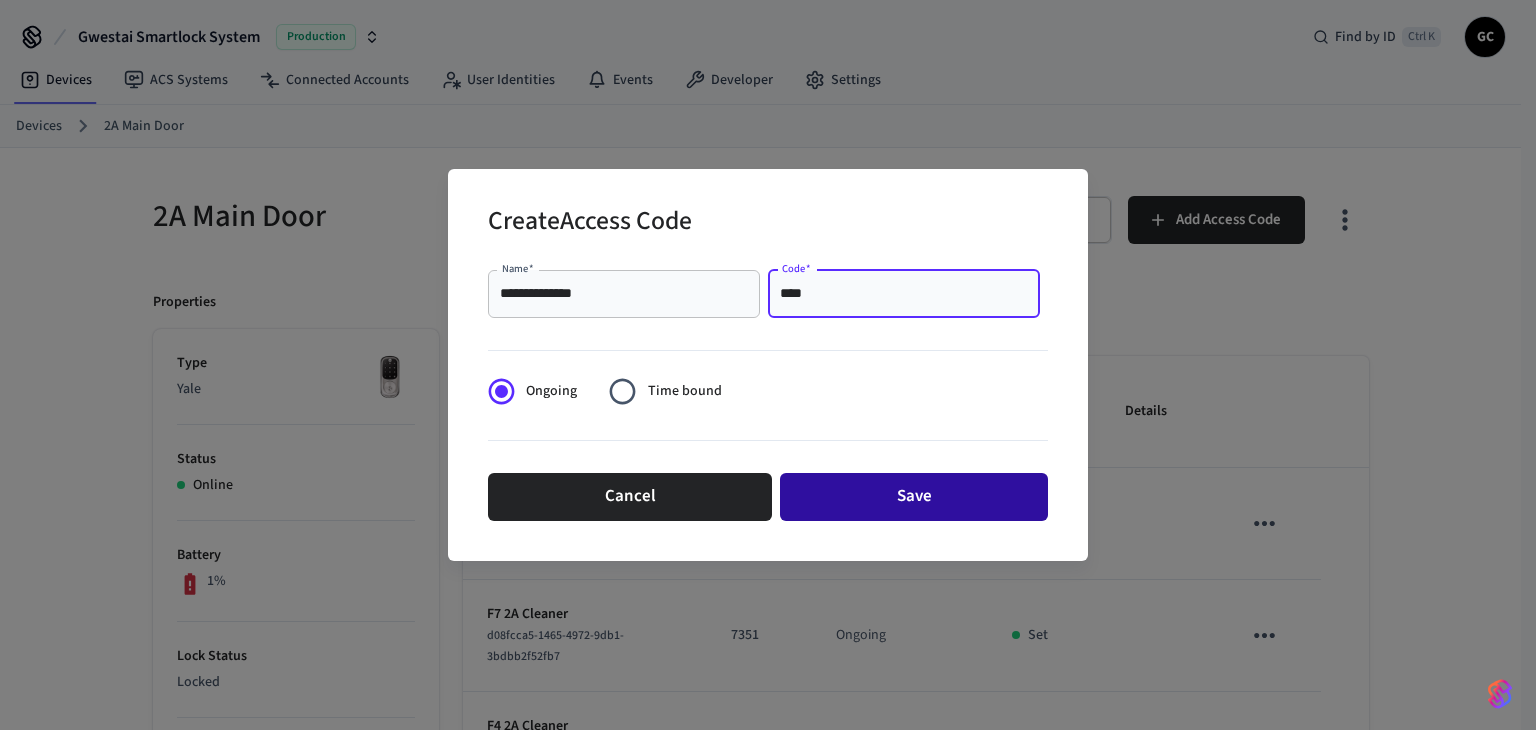 type on "****" 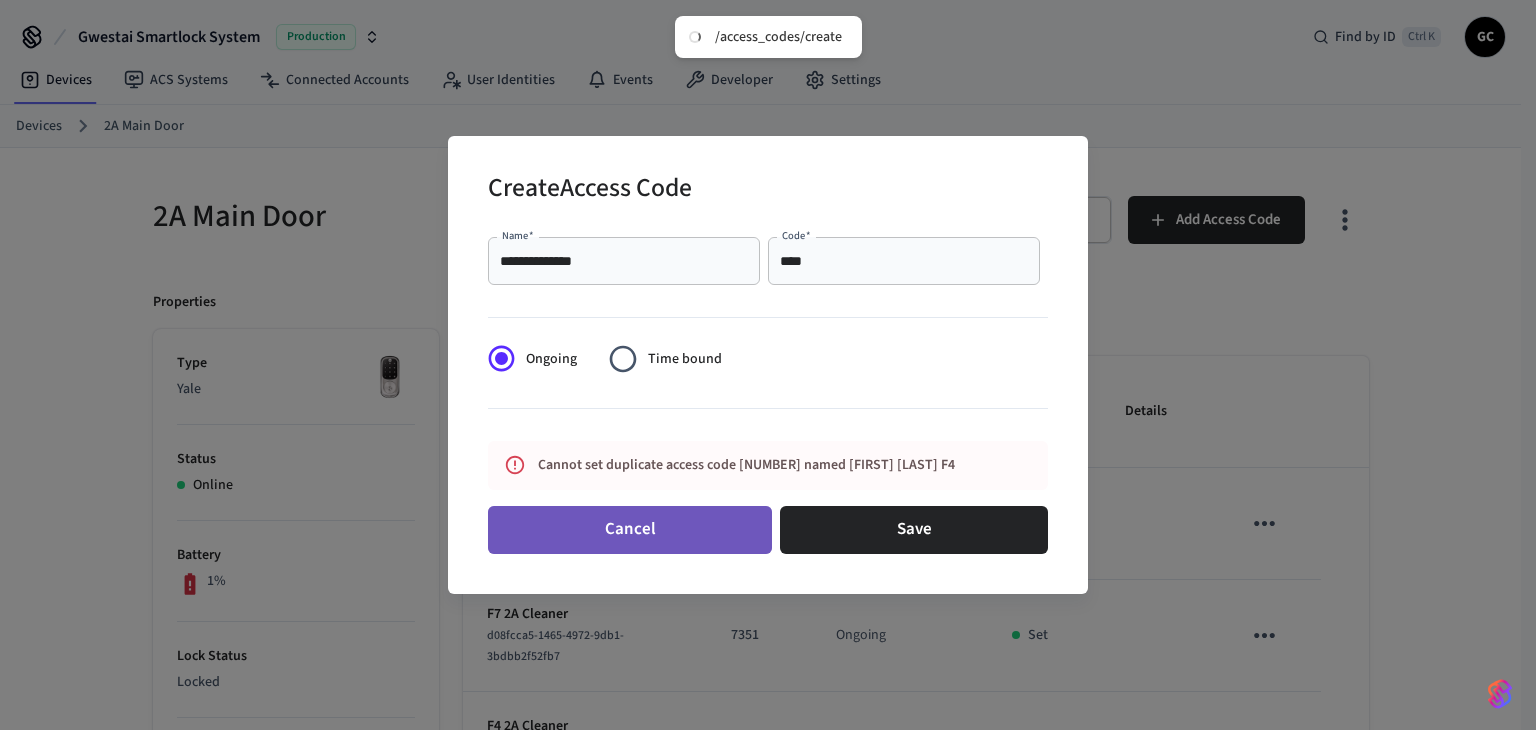click on "Cancel" at bounding box center (630, 530) 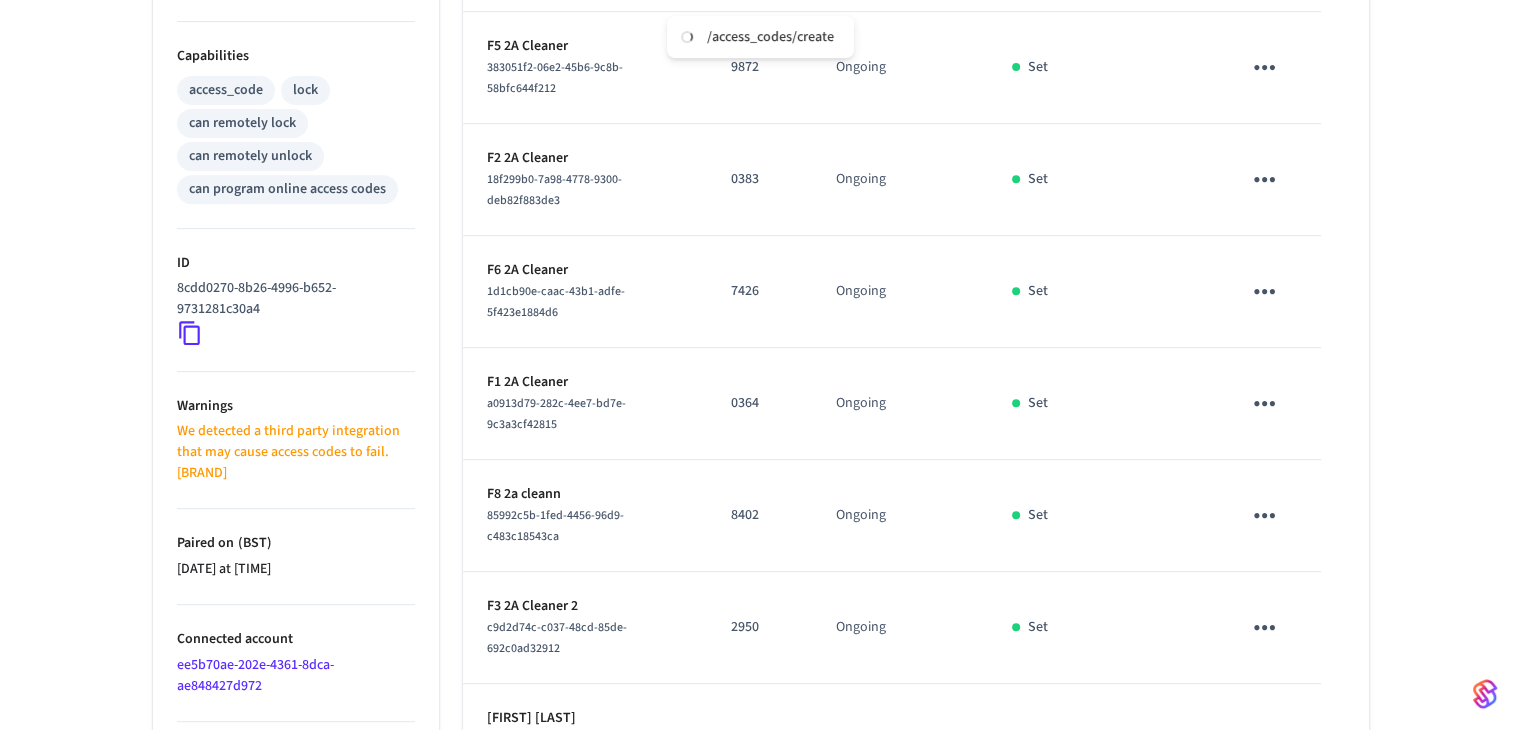 scroll, scrollTop: 952, scrollLeft: 0, axis: vertical 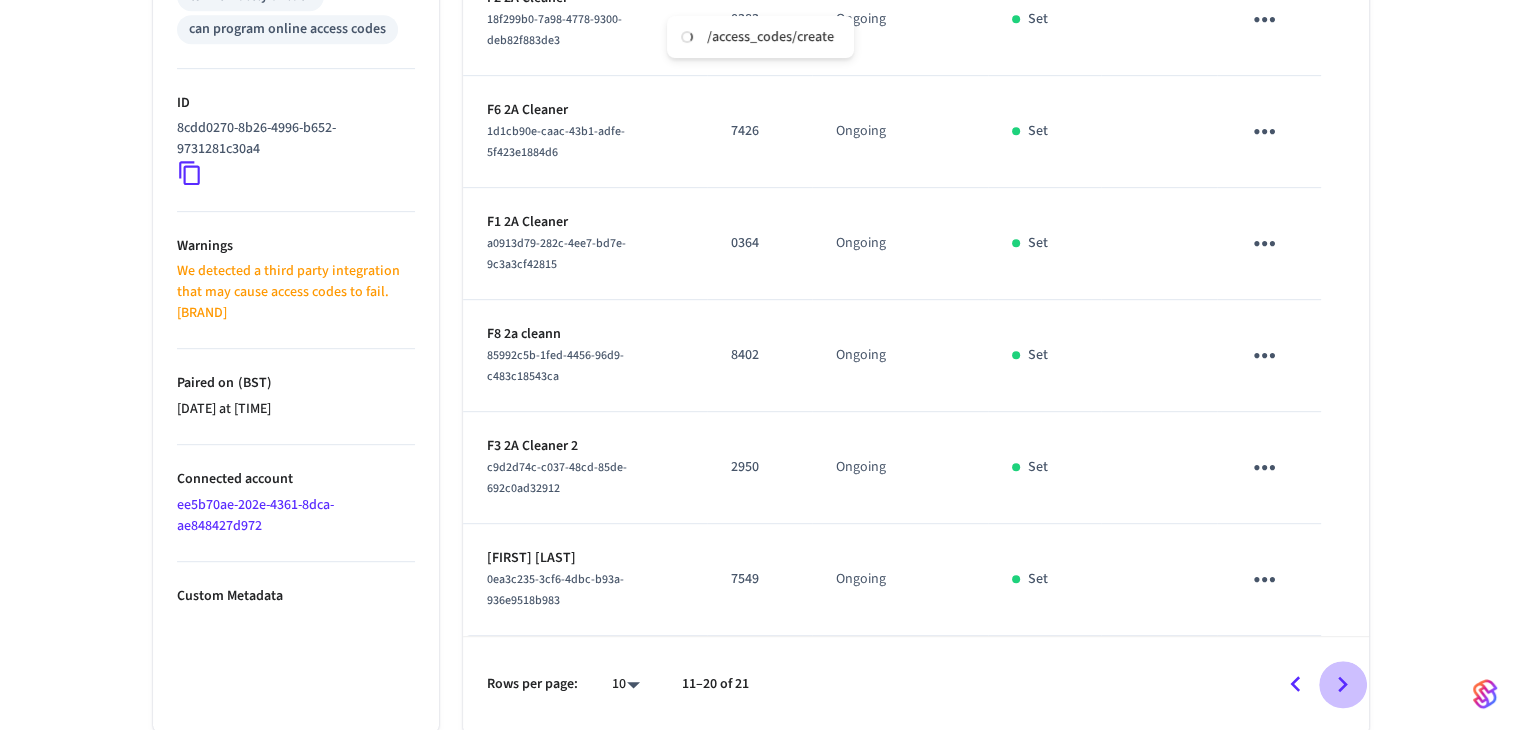click 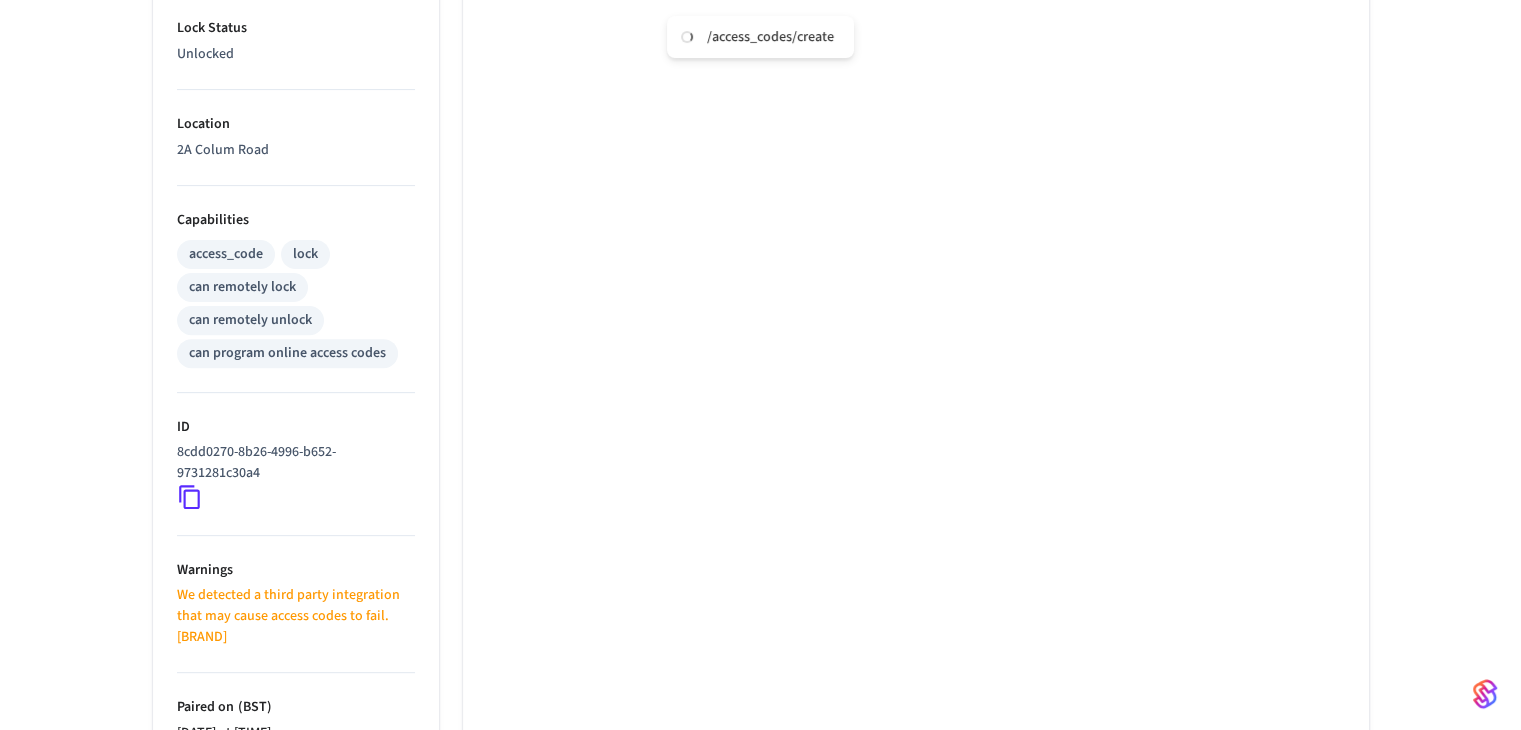 scroll, scrollTop: 603, scrollLeft: 0, axis: vertical 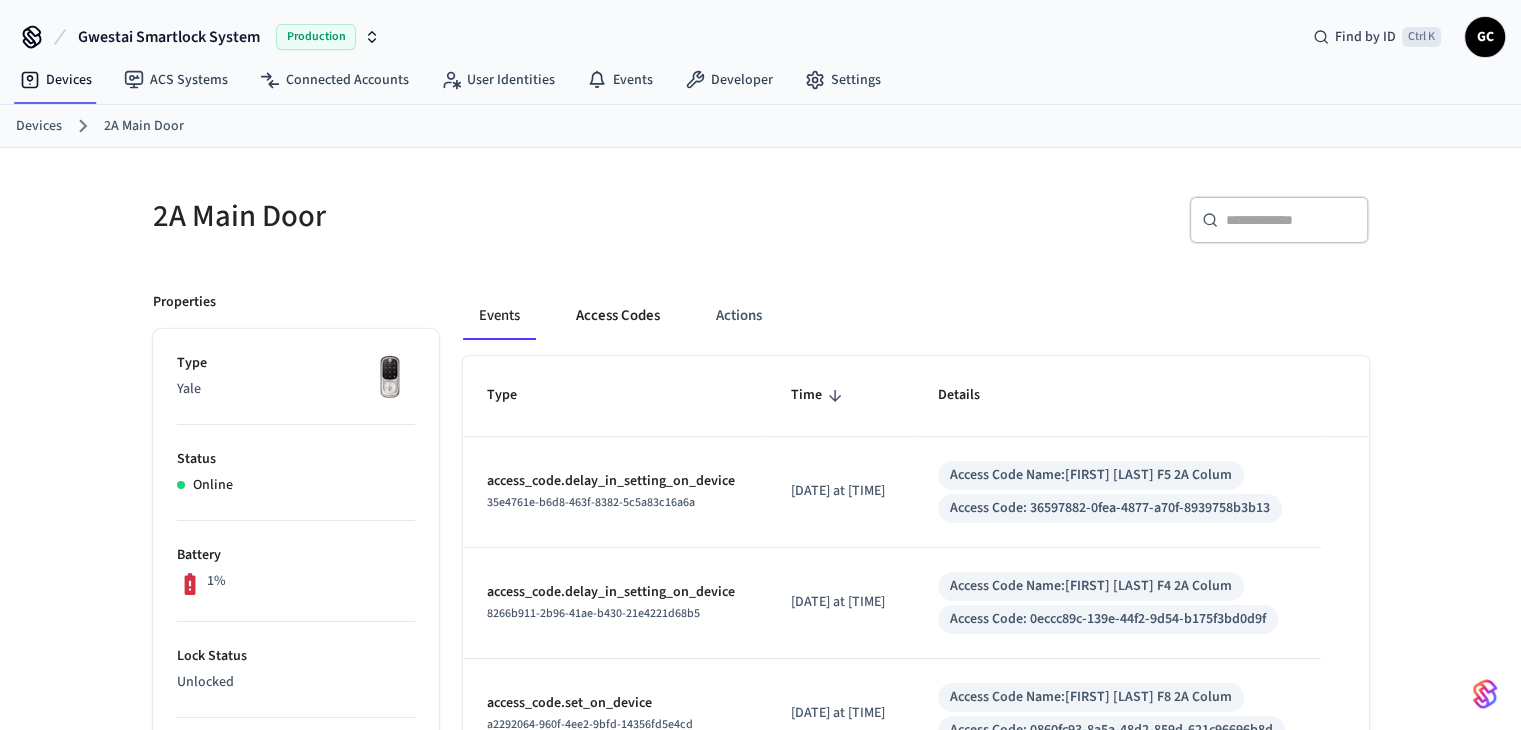 click on "Access Codes" at bounding box center (618, 316) 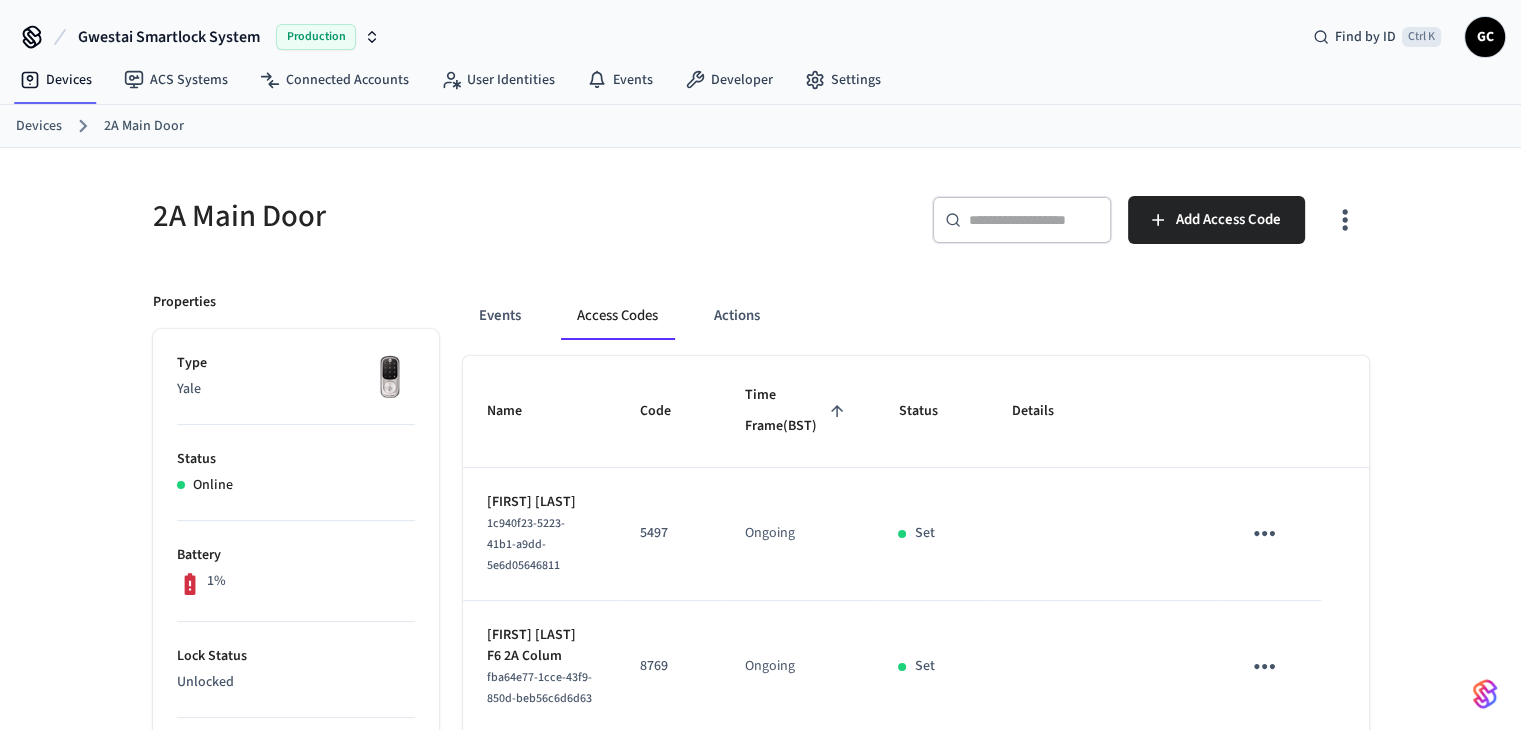 click on "Access Codes" at bounding box center (617, 316) 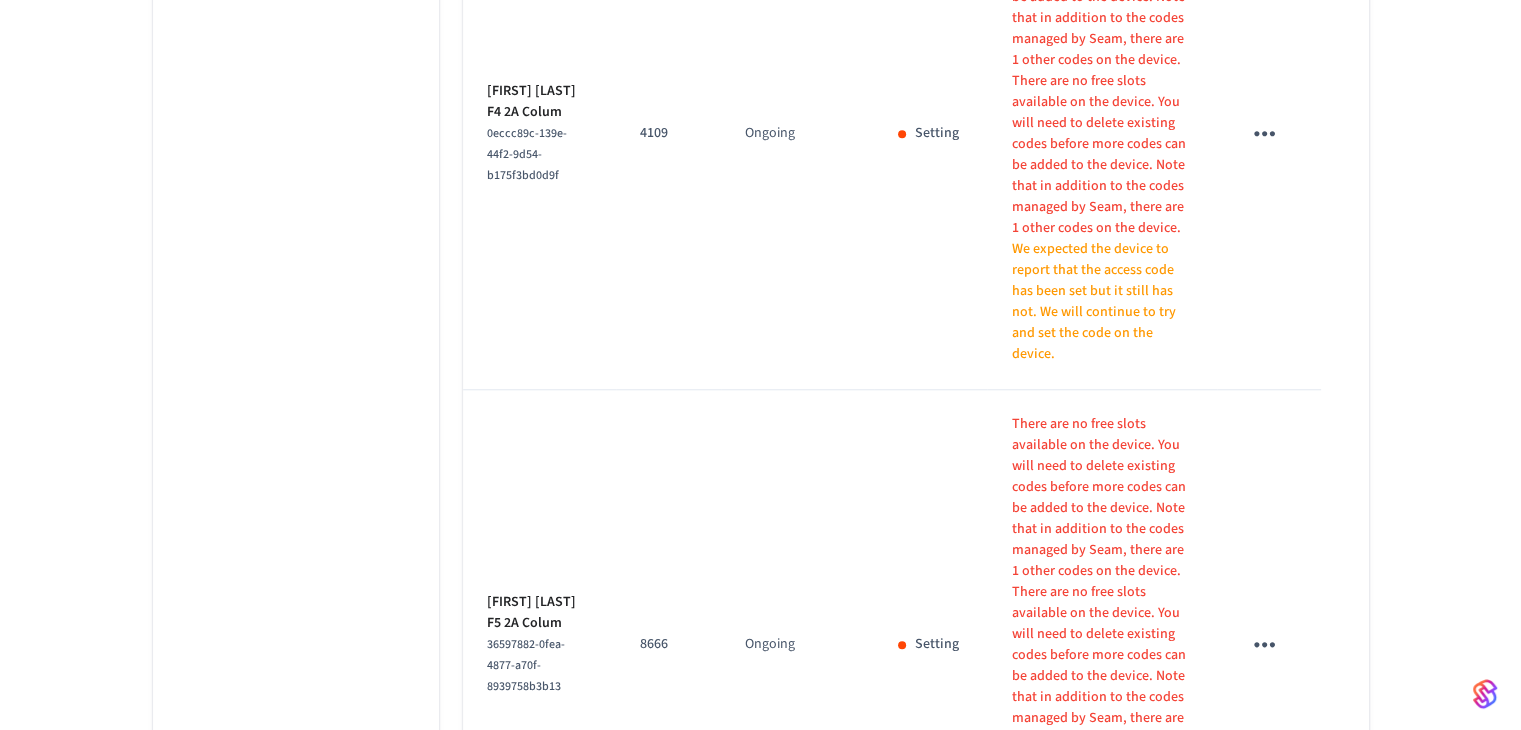 scroll, scrollTop: 1865, scrollLeft: 0, axis: vertical 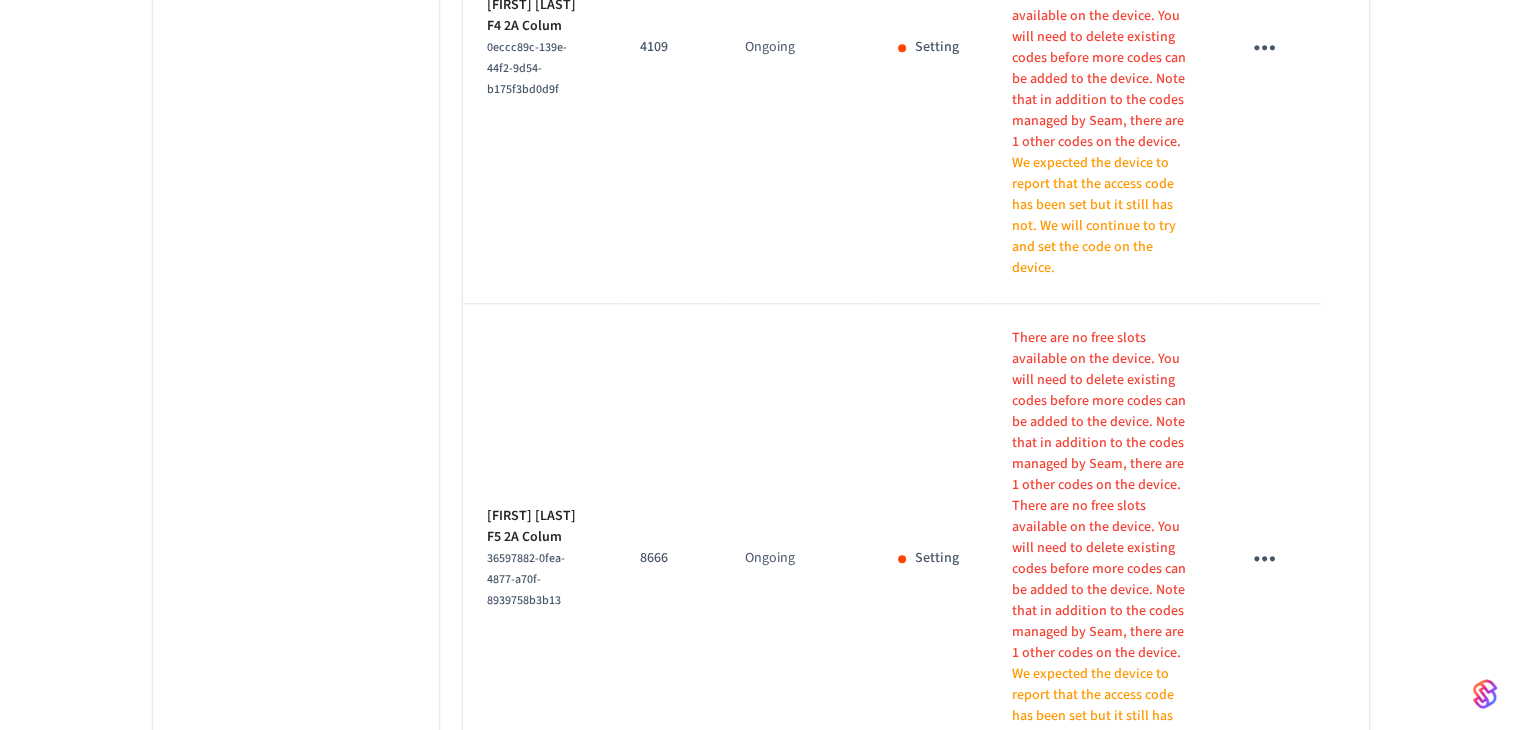 click 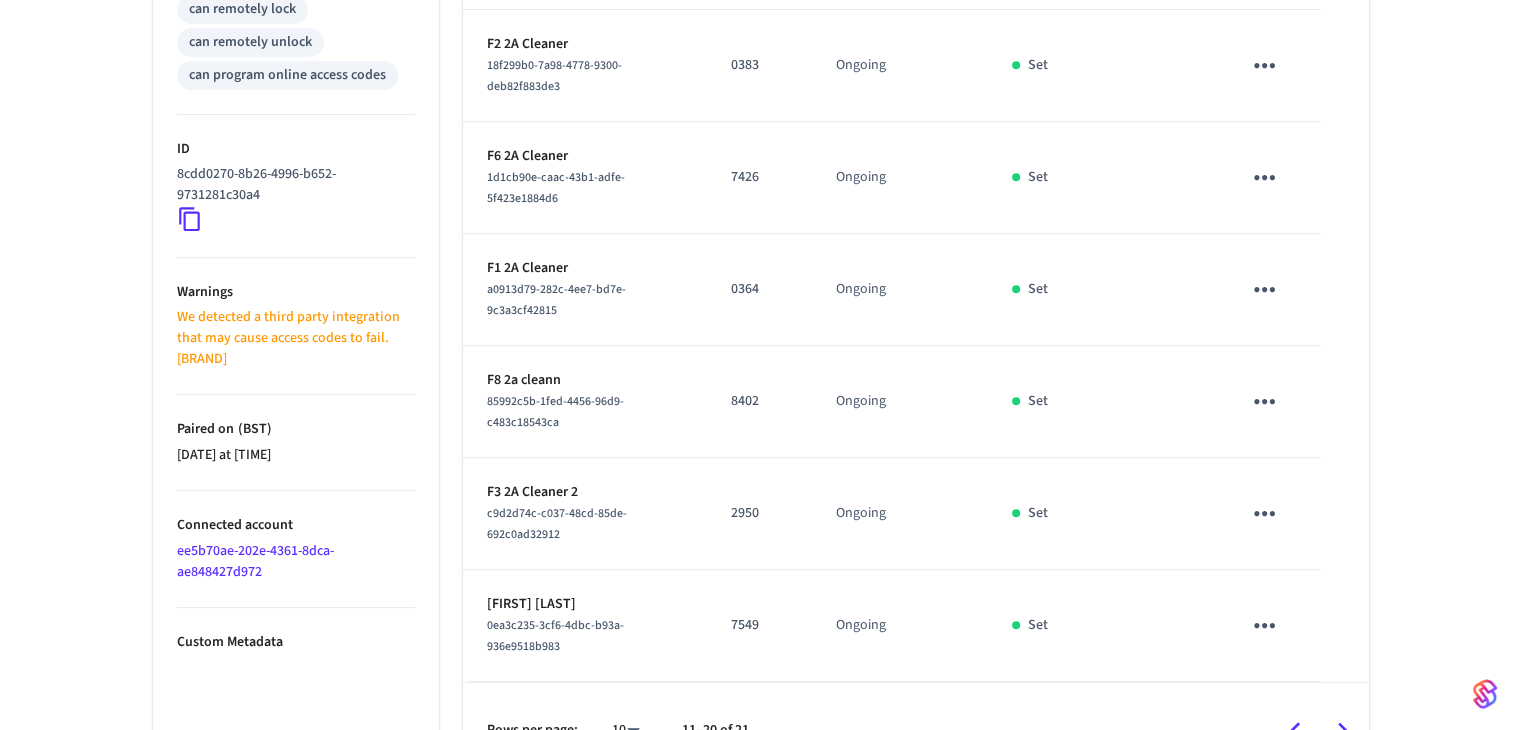 scroll, scrollTop: 952, scrollLeft: 0, axis: vertical 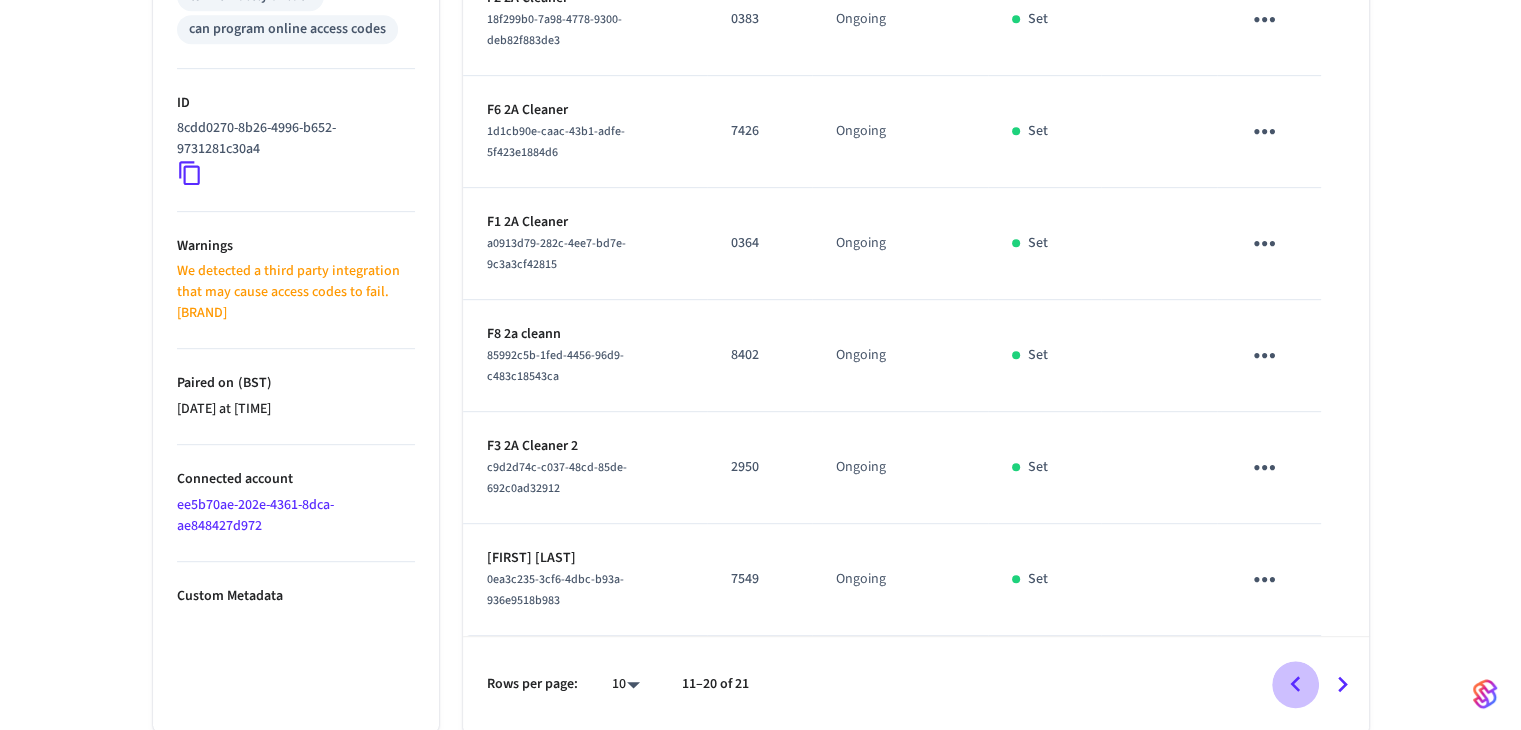click 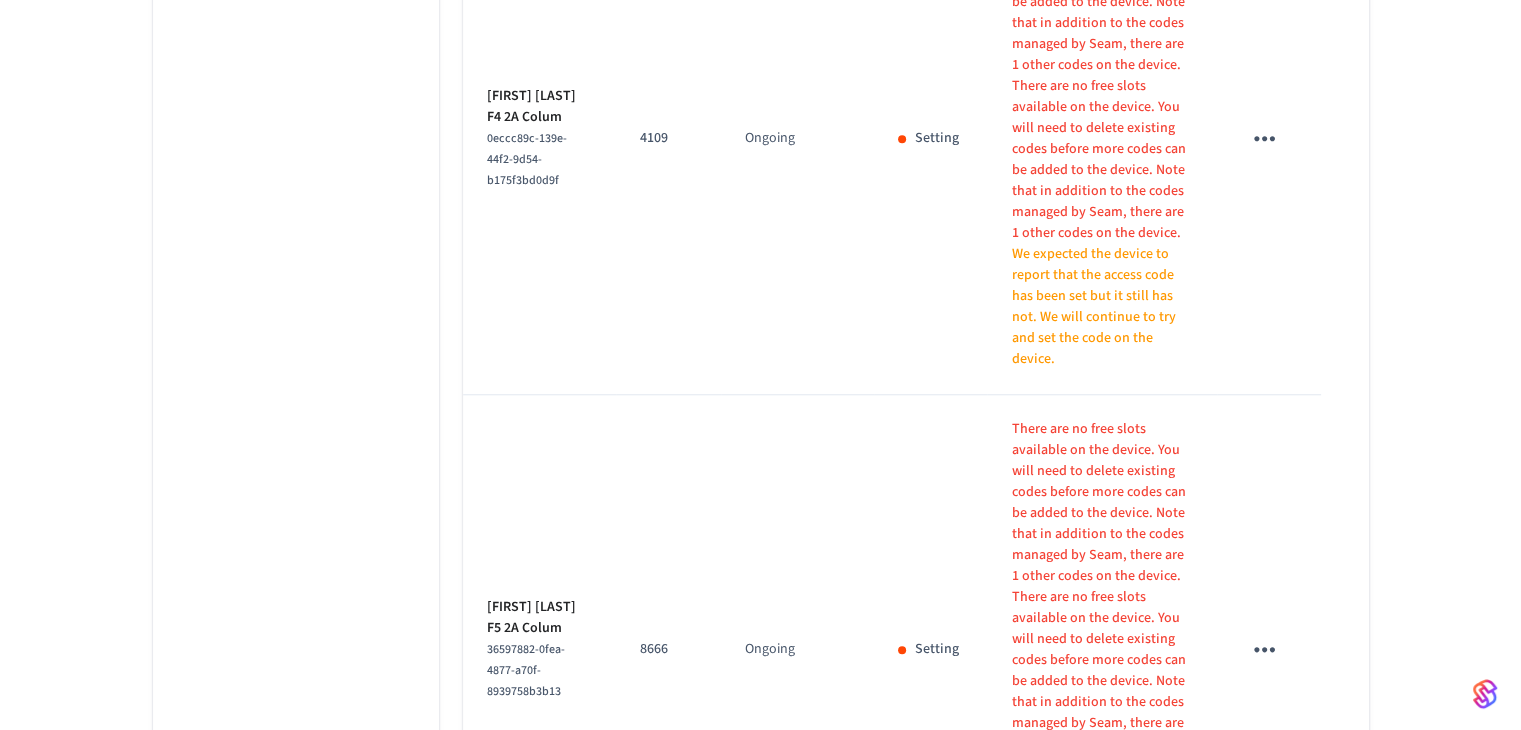 scroll, scrollTop: 1865, scrollLeft: 0, axis: vertical 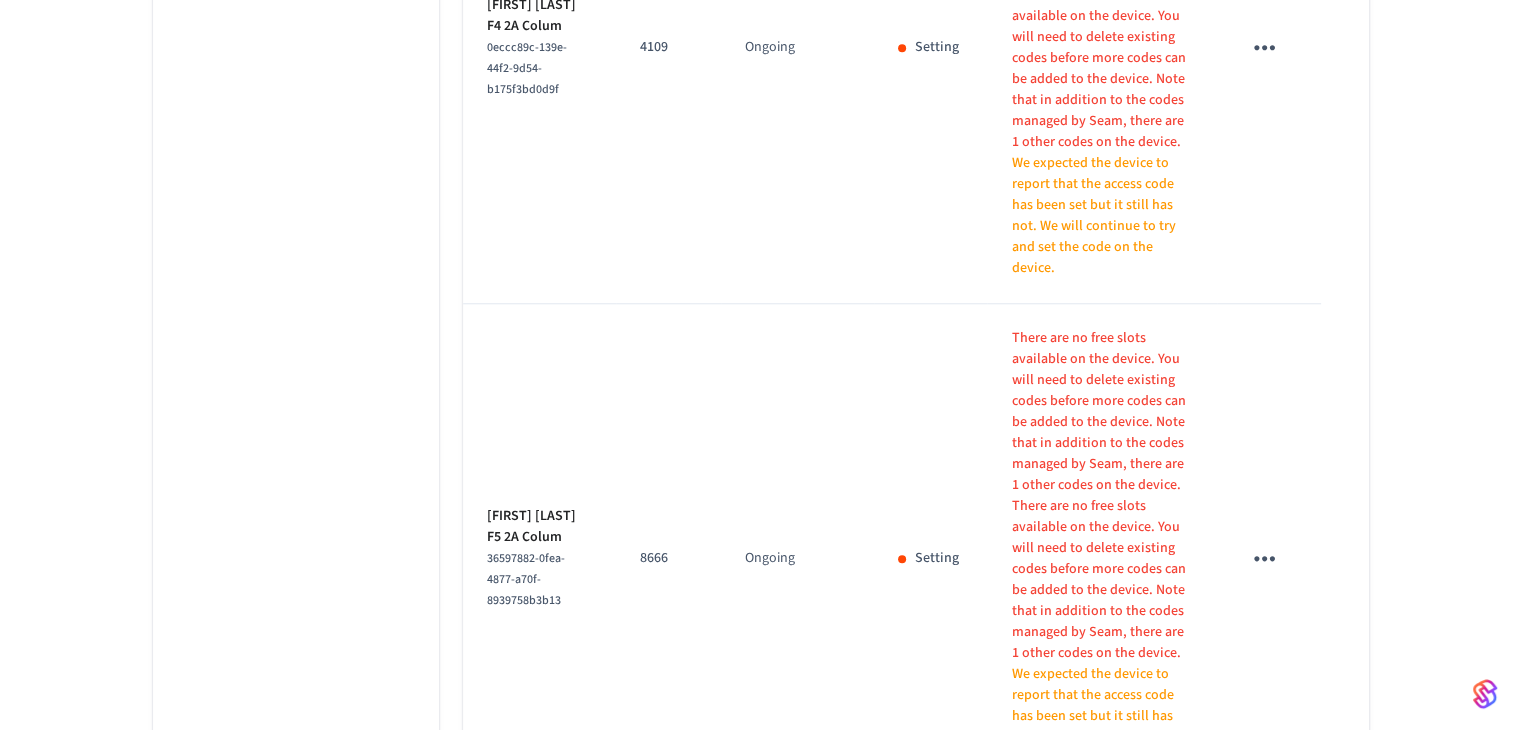 drag, startPoint x: 1287, startPoint y: 685, endPoint x: 1300, endPoint y: 685, distance: 13 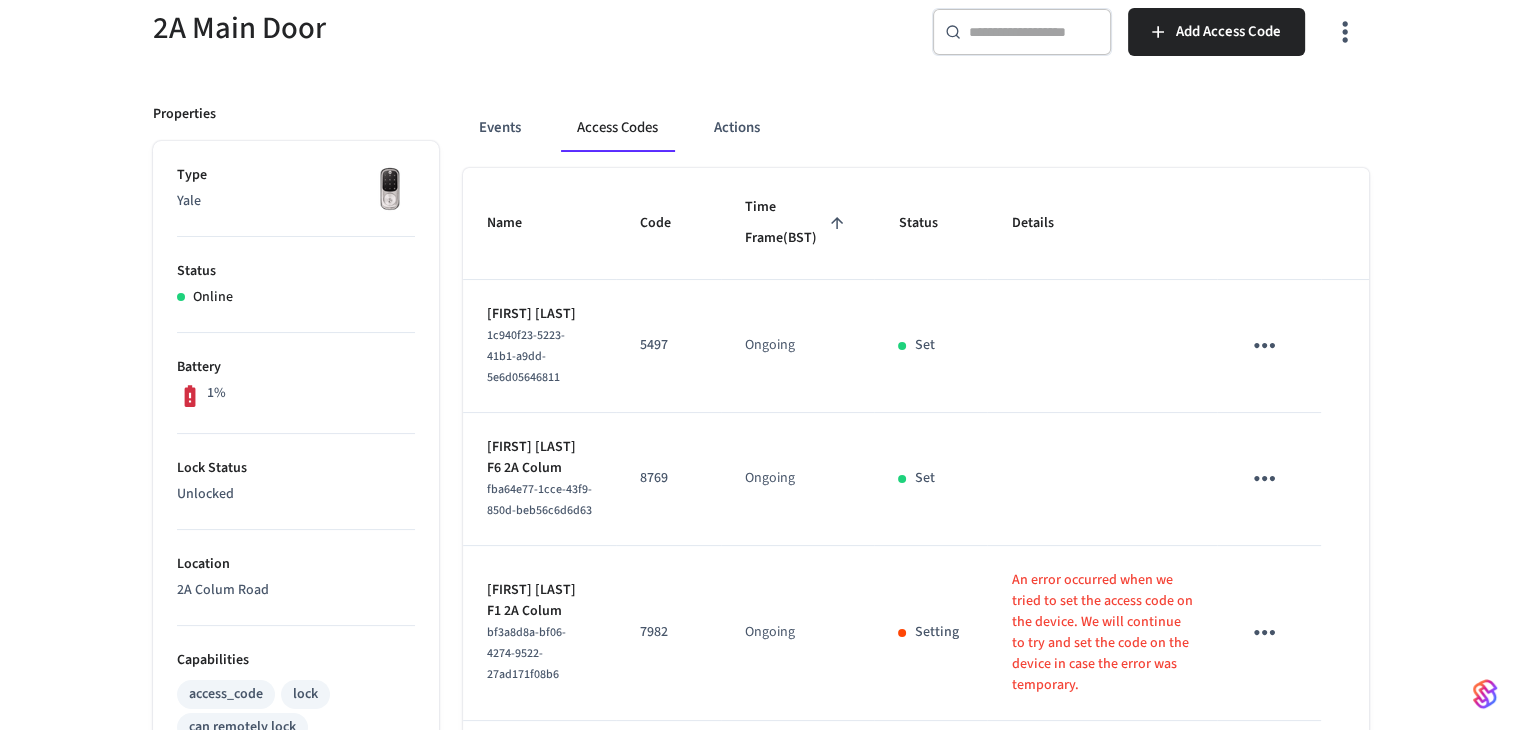 scroll, scrollTop: 192, scrollLeft: 0, axis: vertical 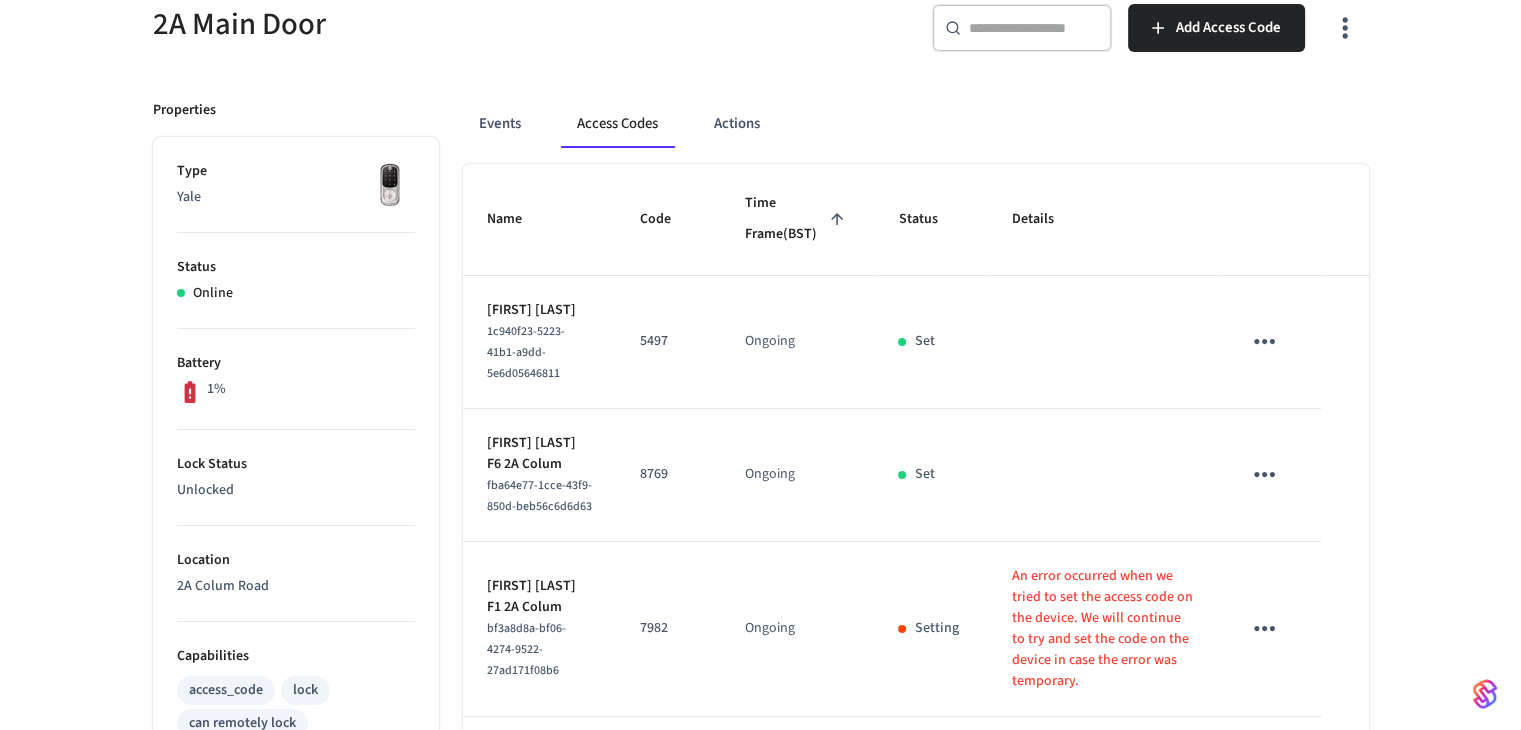 click on "[FIRST] [LAST]" at bounding box center [540, 310] 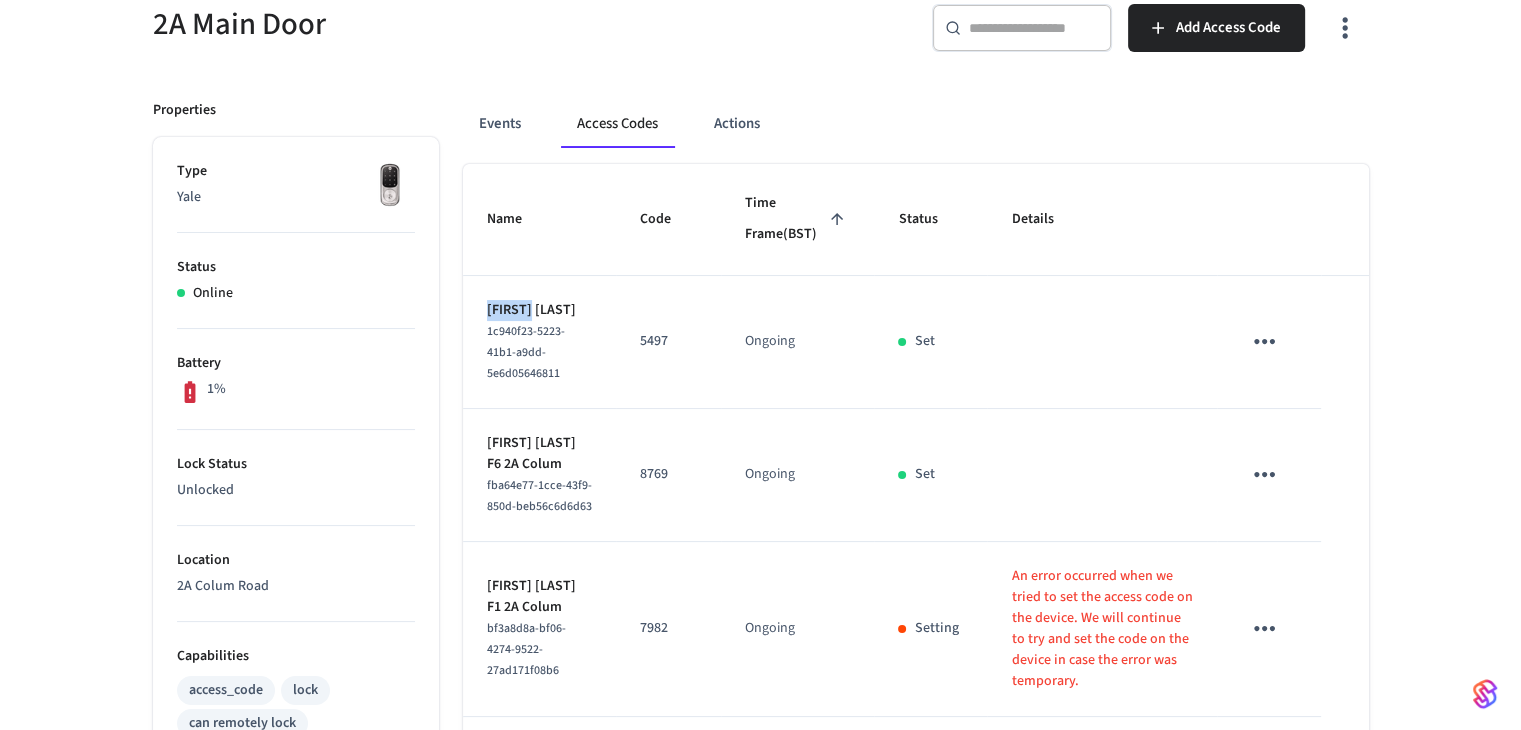 click on "[FIRST] [LAST]" at bounding box center [540, 310] 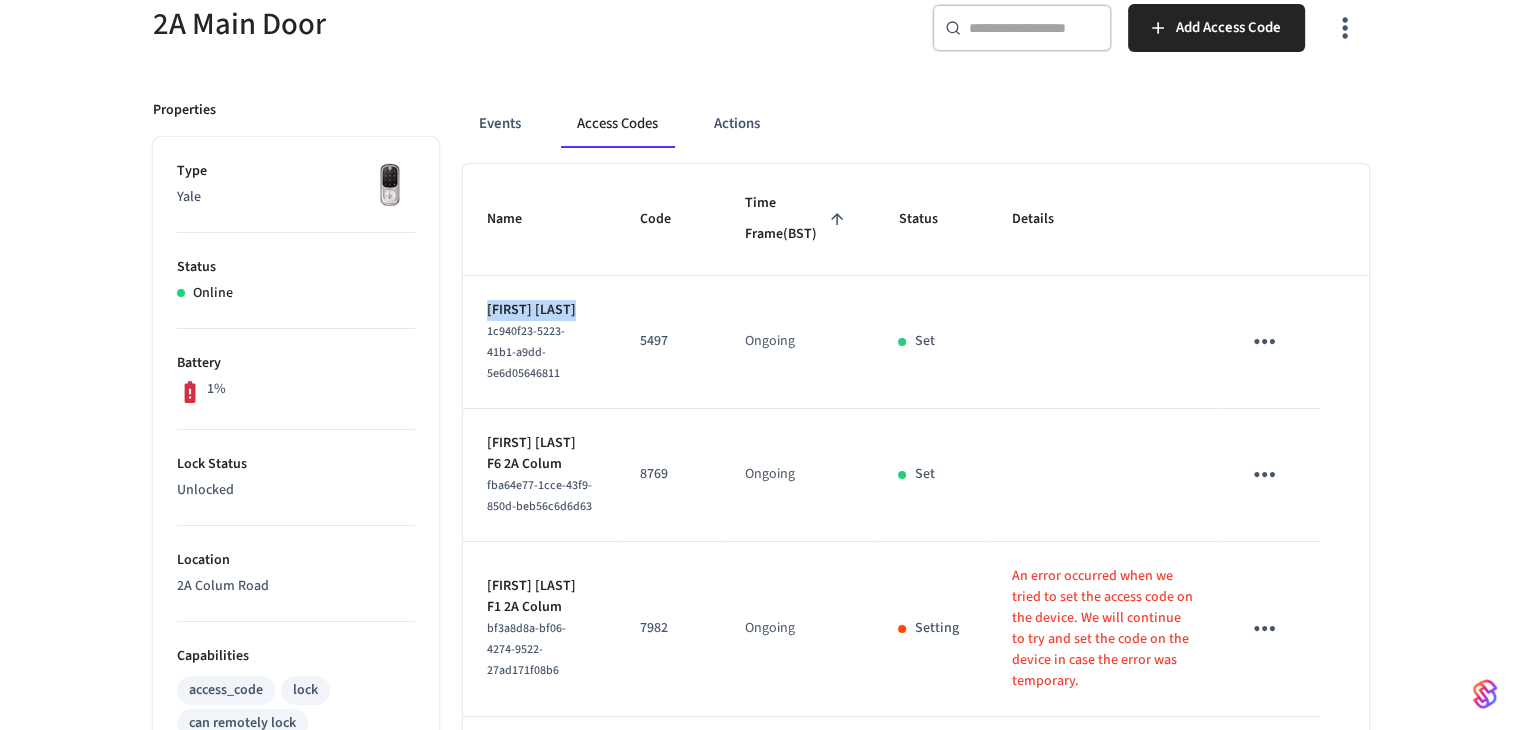copy on "[FIRST] [LAST]" 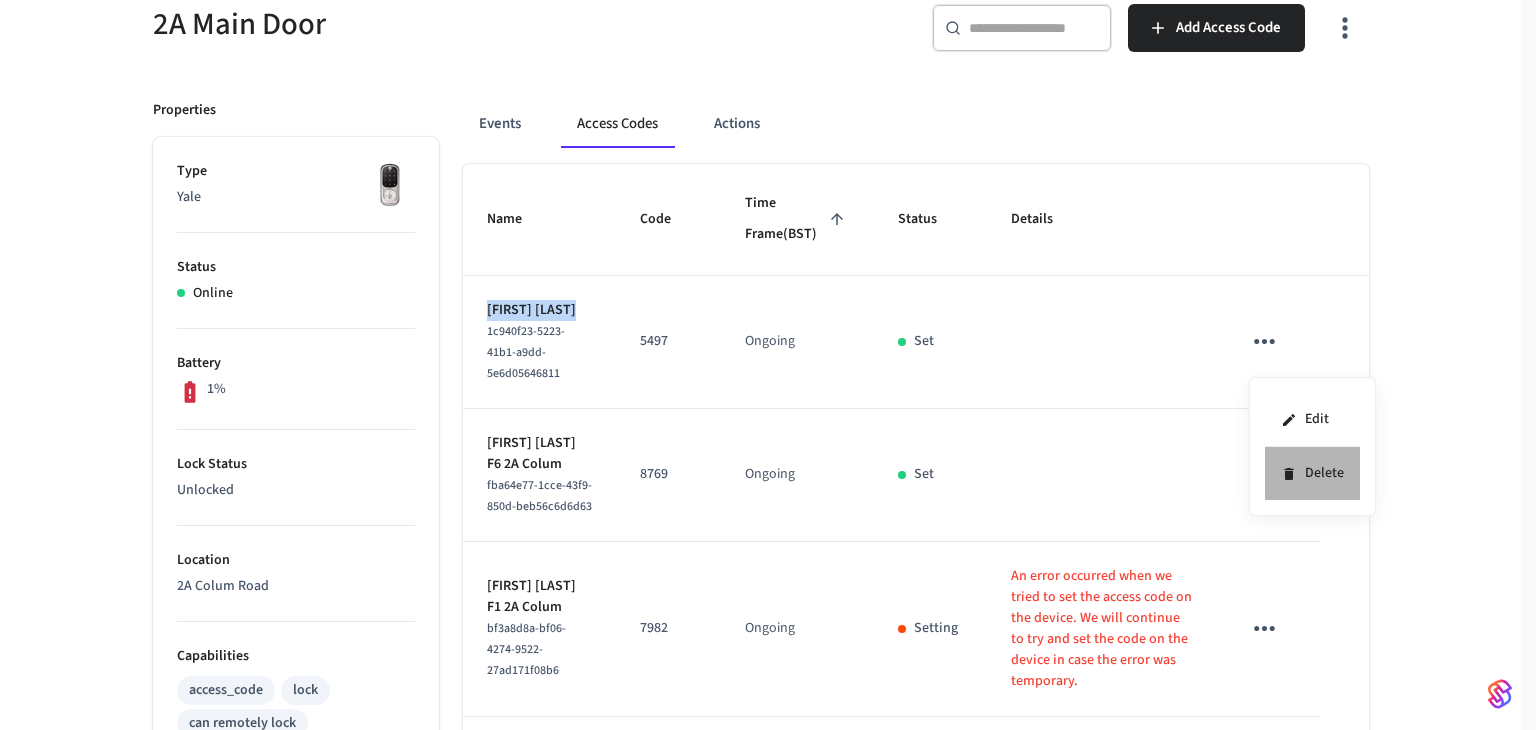 click on "Delete" at bounding box center (1312, 473) 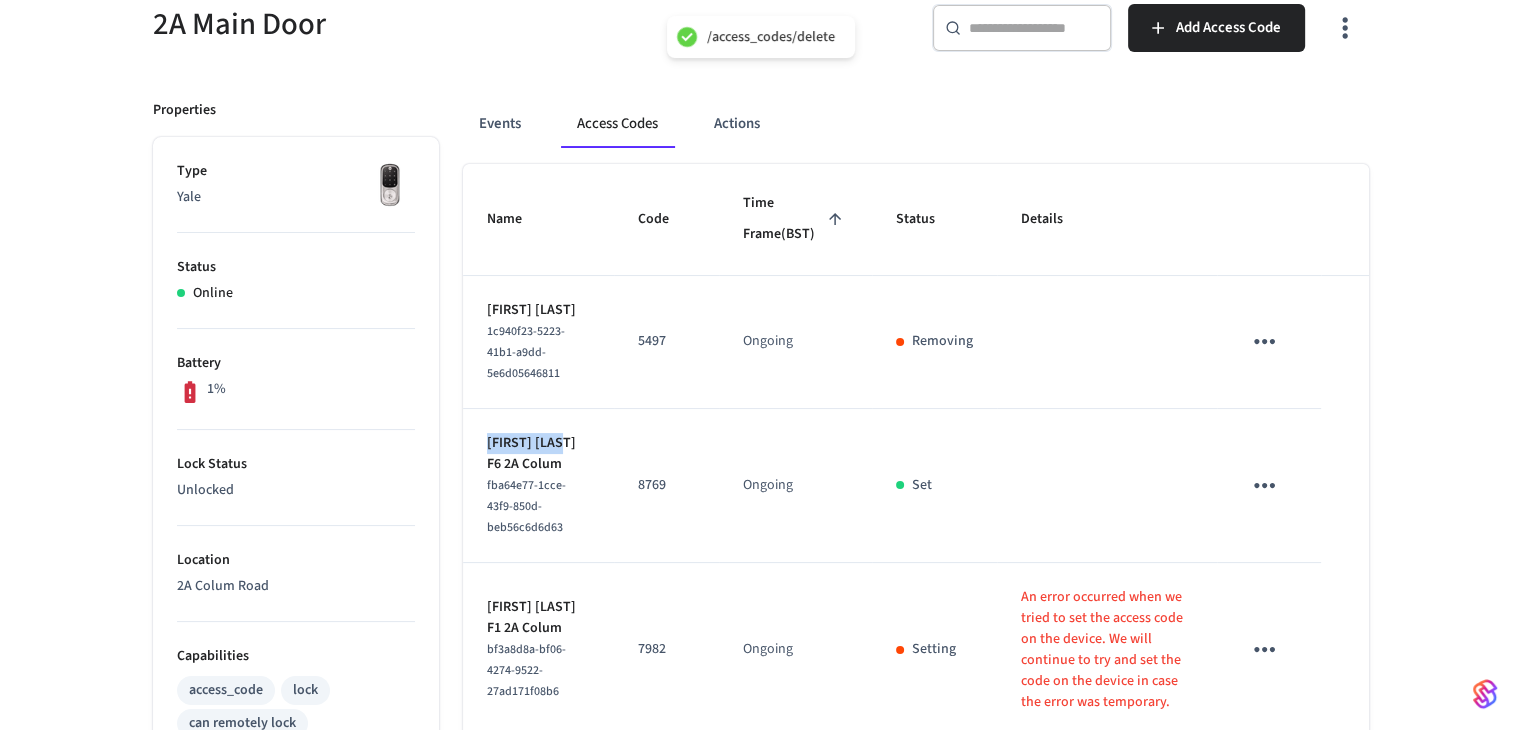drag, startPoint x: 485, startPoint y: 449, endPoint x: 554, endPoint y: 456, distance: 69.354164 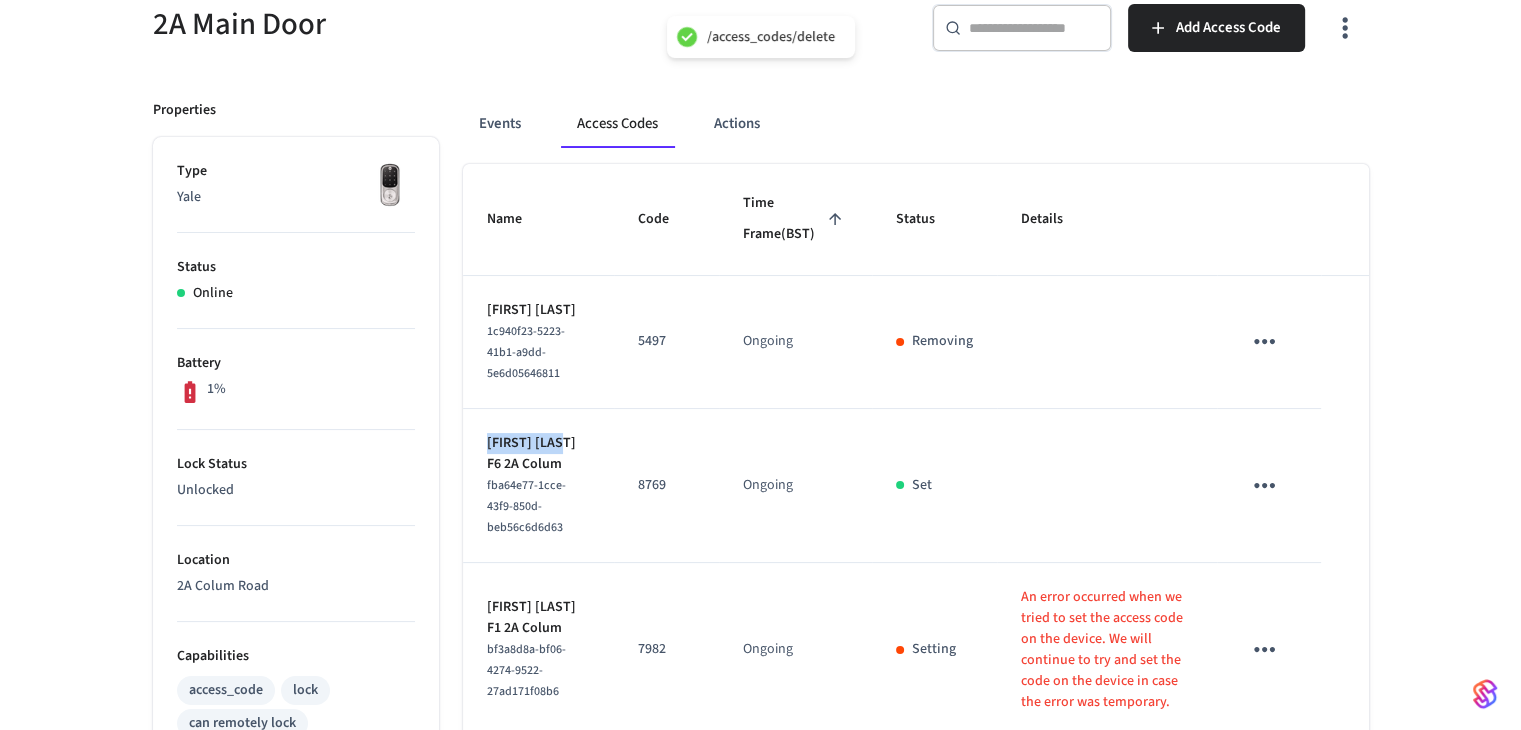 click on "Maria Ilinca F6 2A Colum fba64e77-1cce-43f9-850d-beb56c6d6d63" at bounding box center (538, 486) 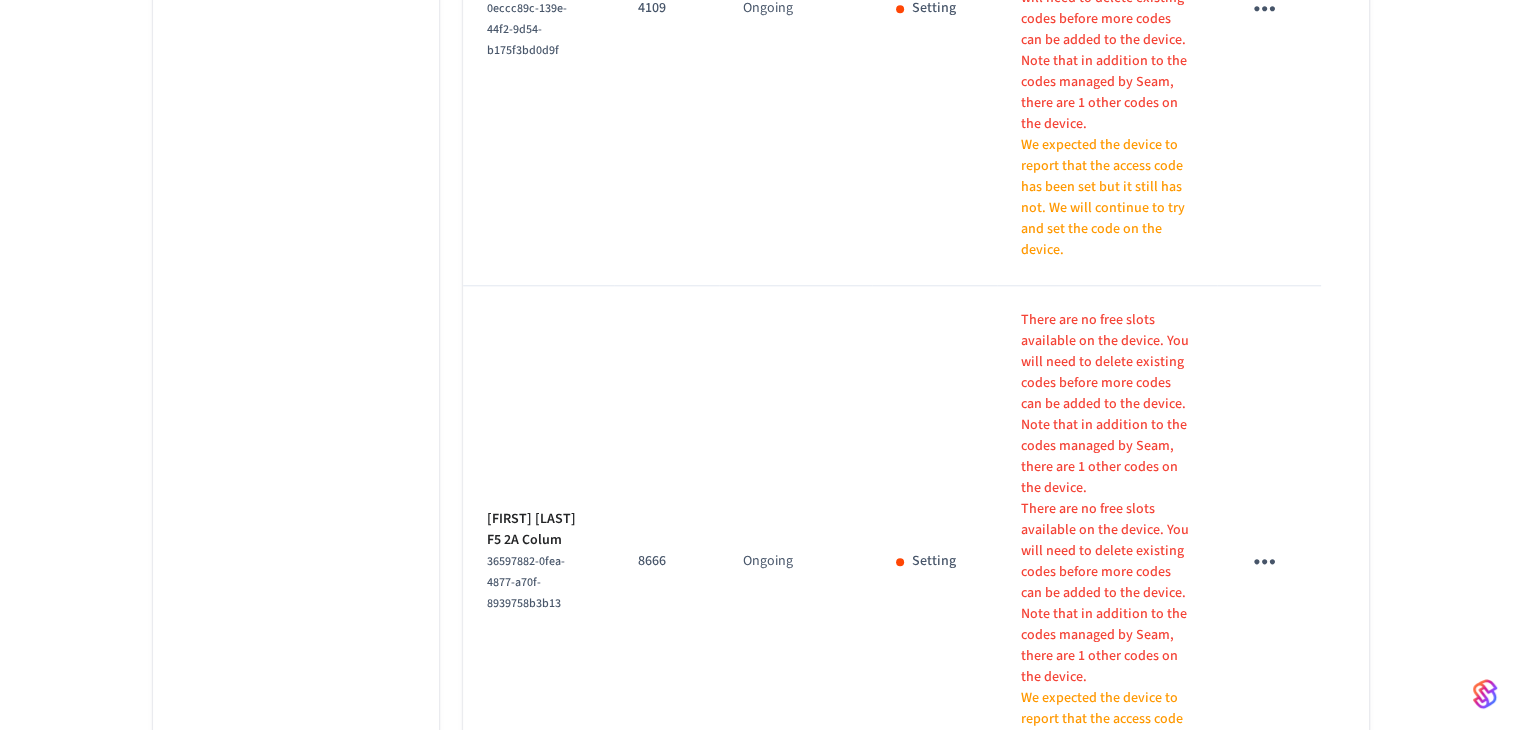 scroll, scrollTop: 1949, scrollLeft: 0, axis: vertical 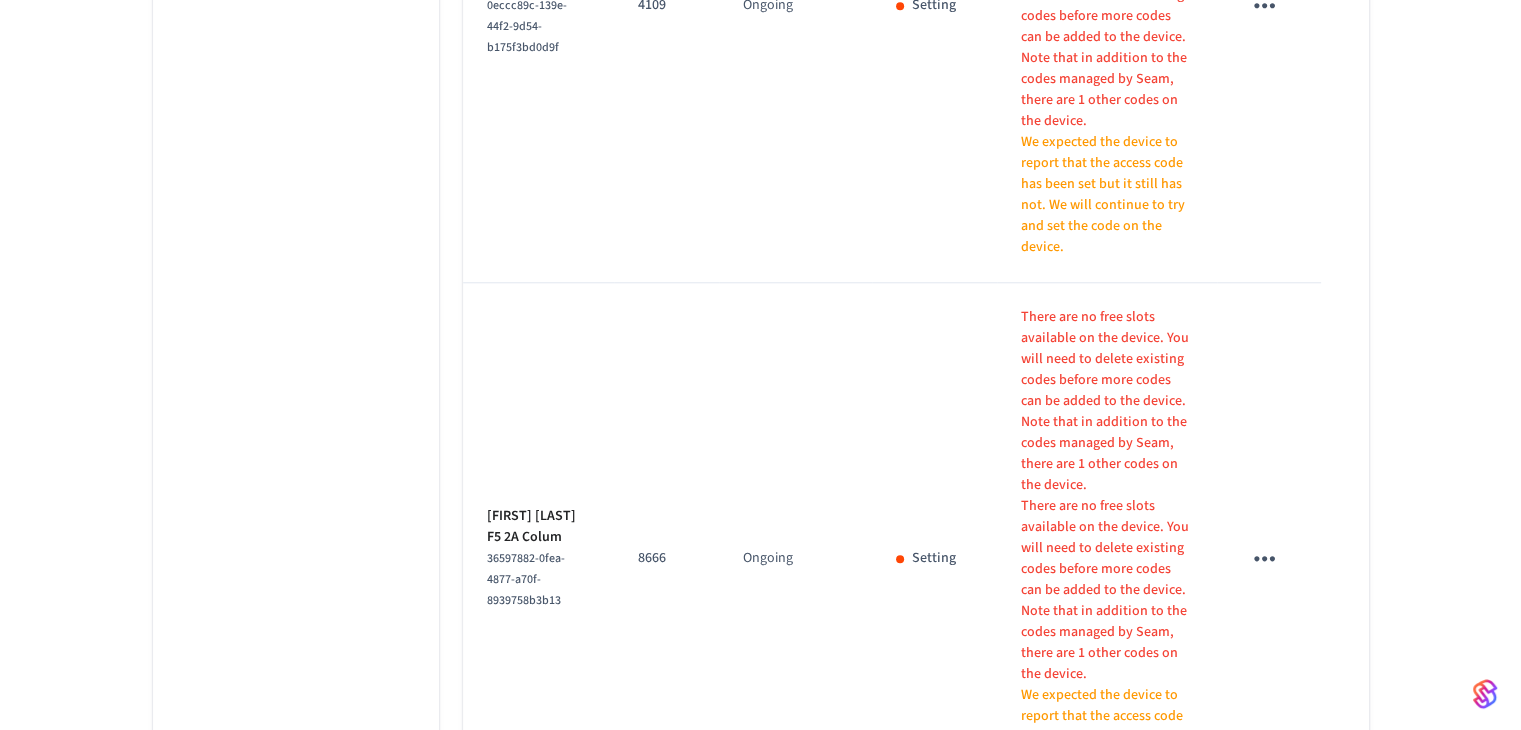 click on "8666" at bounding box center [666, 559] 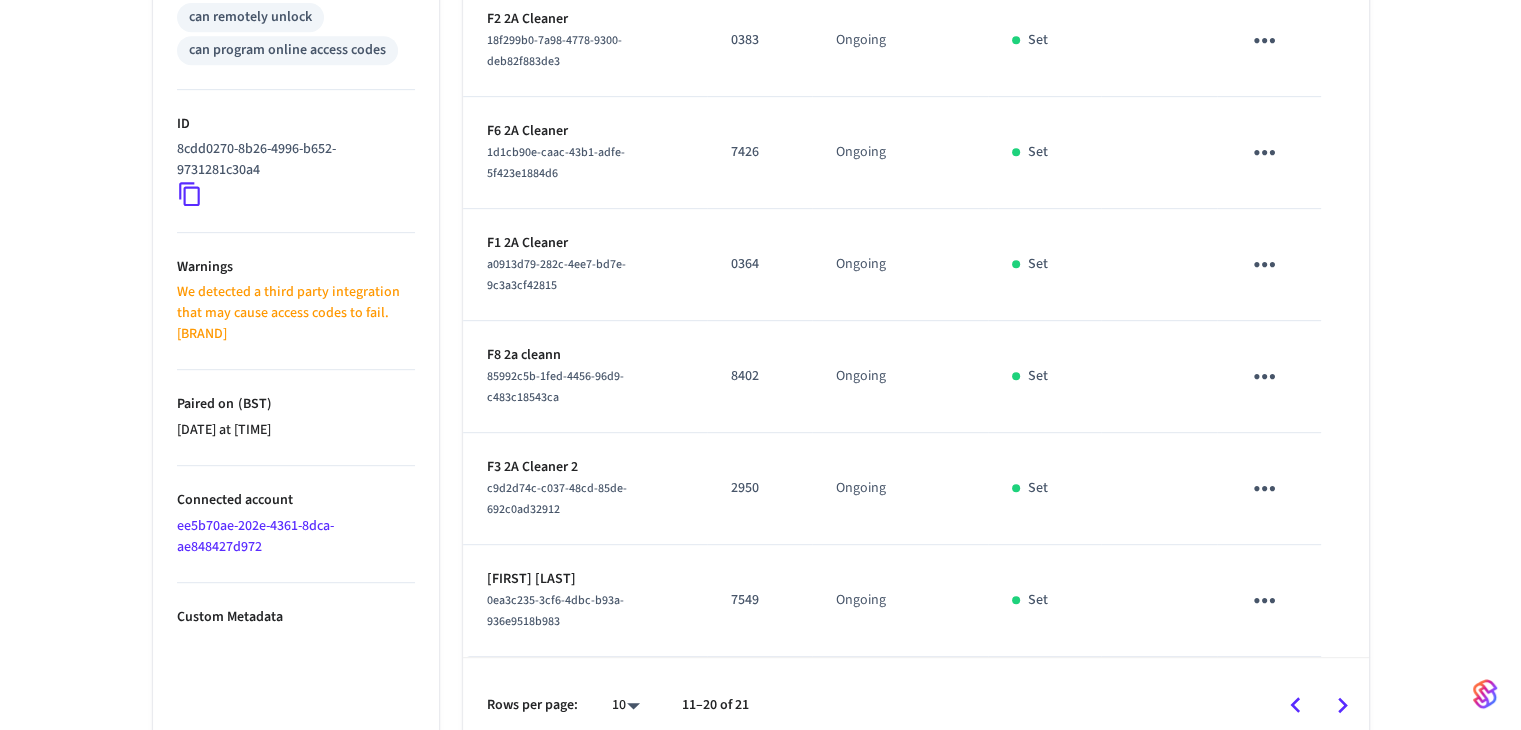 scroll, scrollTop: 928, scrollLeft: 0, axis: vertical 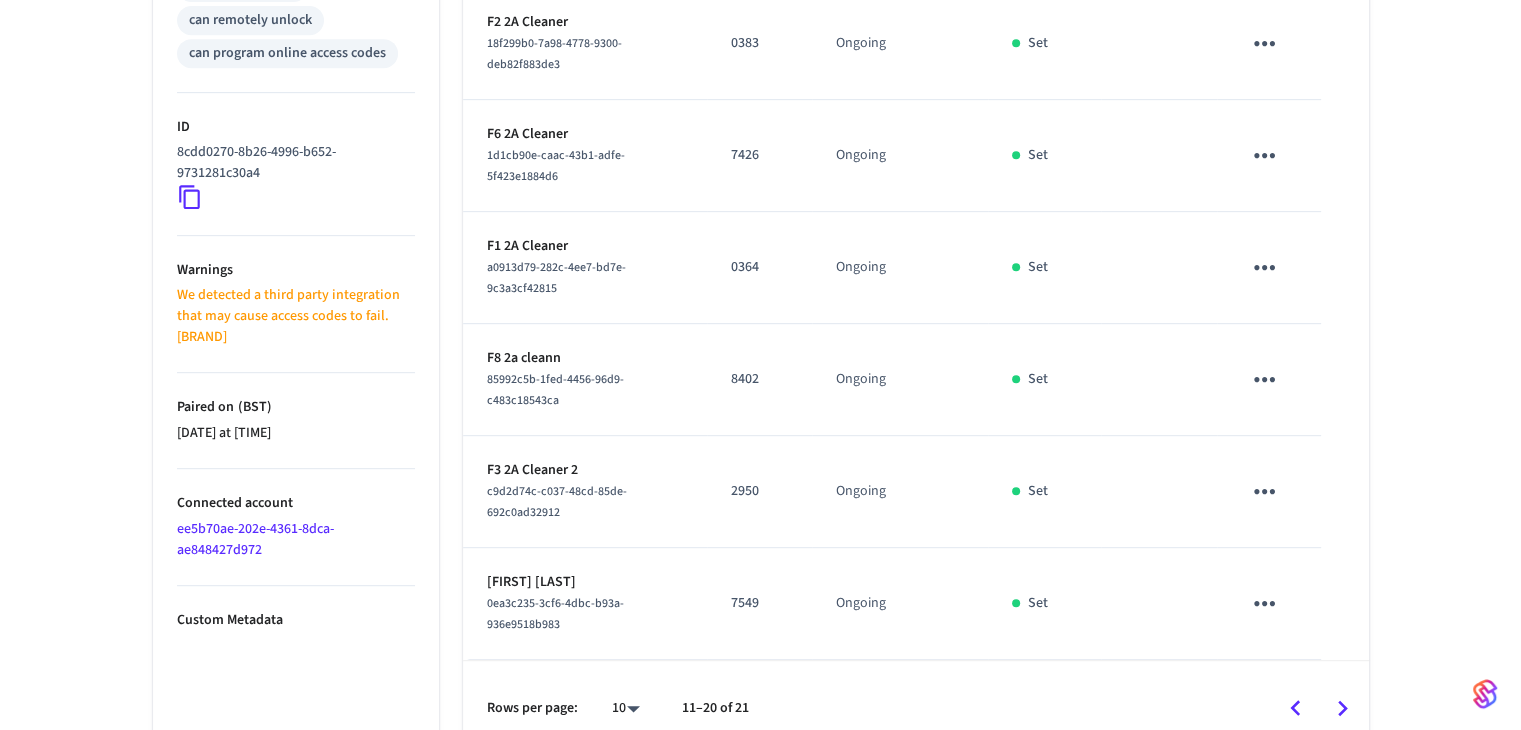 click on "[FIRST] [LAST]" at bounding box center (585, 582) 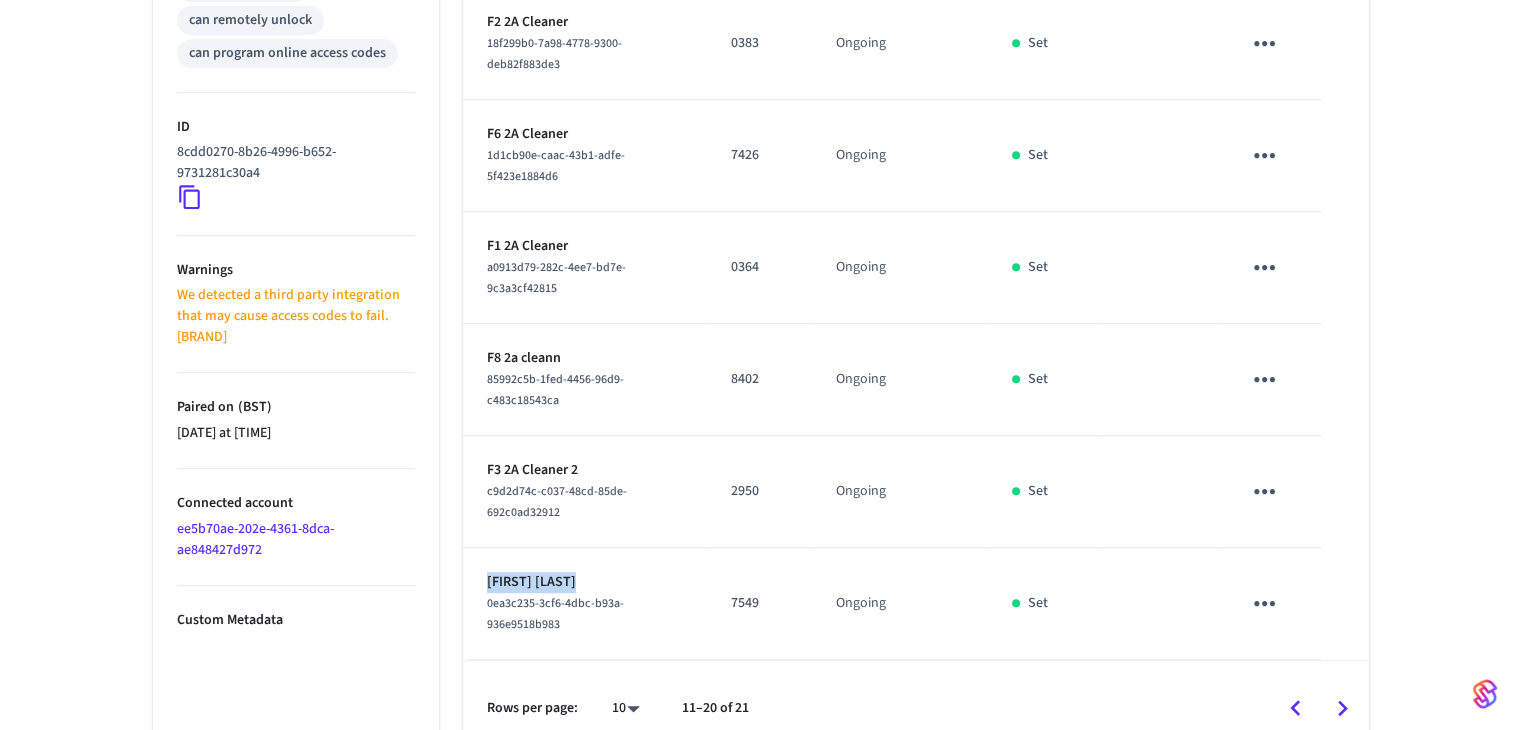 copy on "[FIRST] [LAST]" 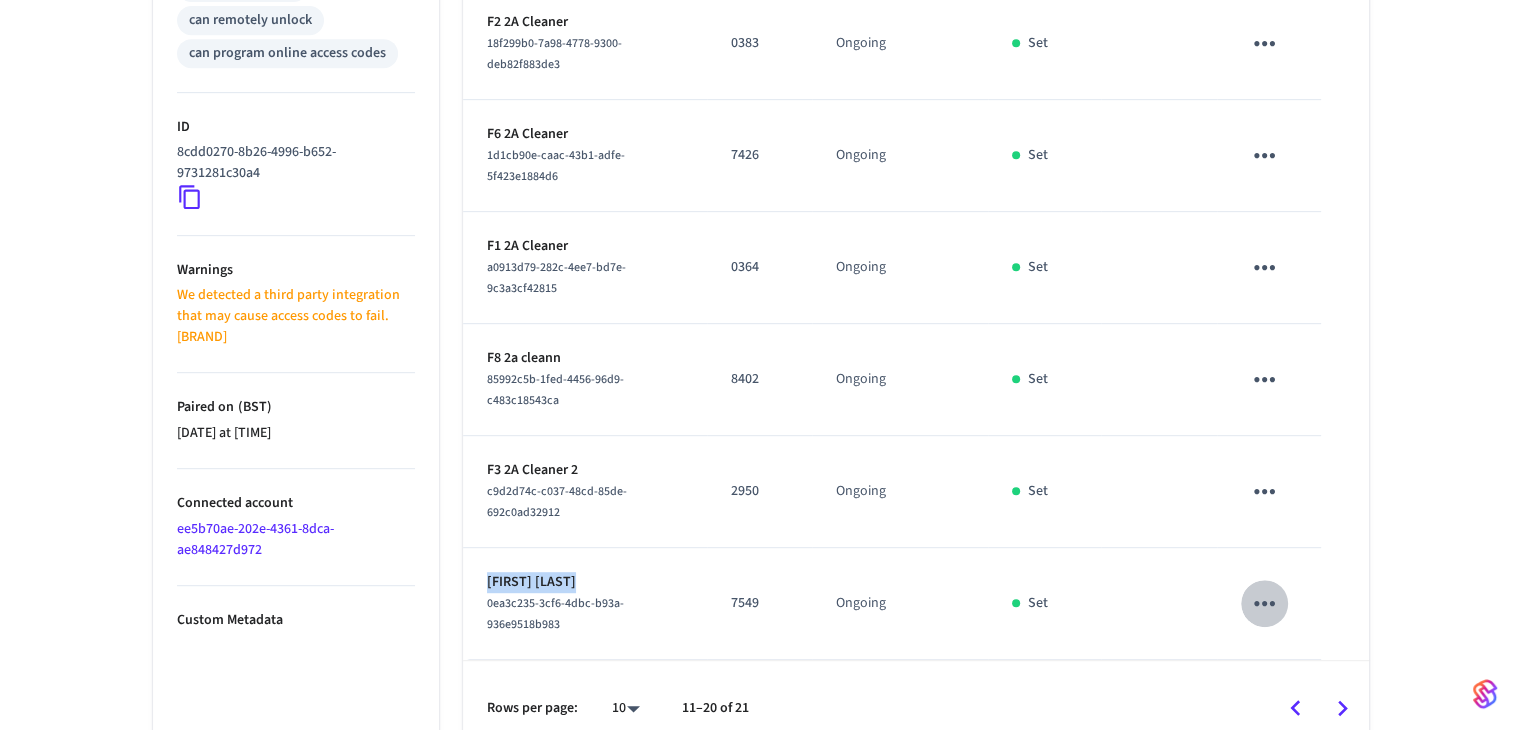 click 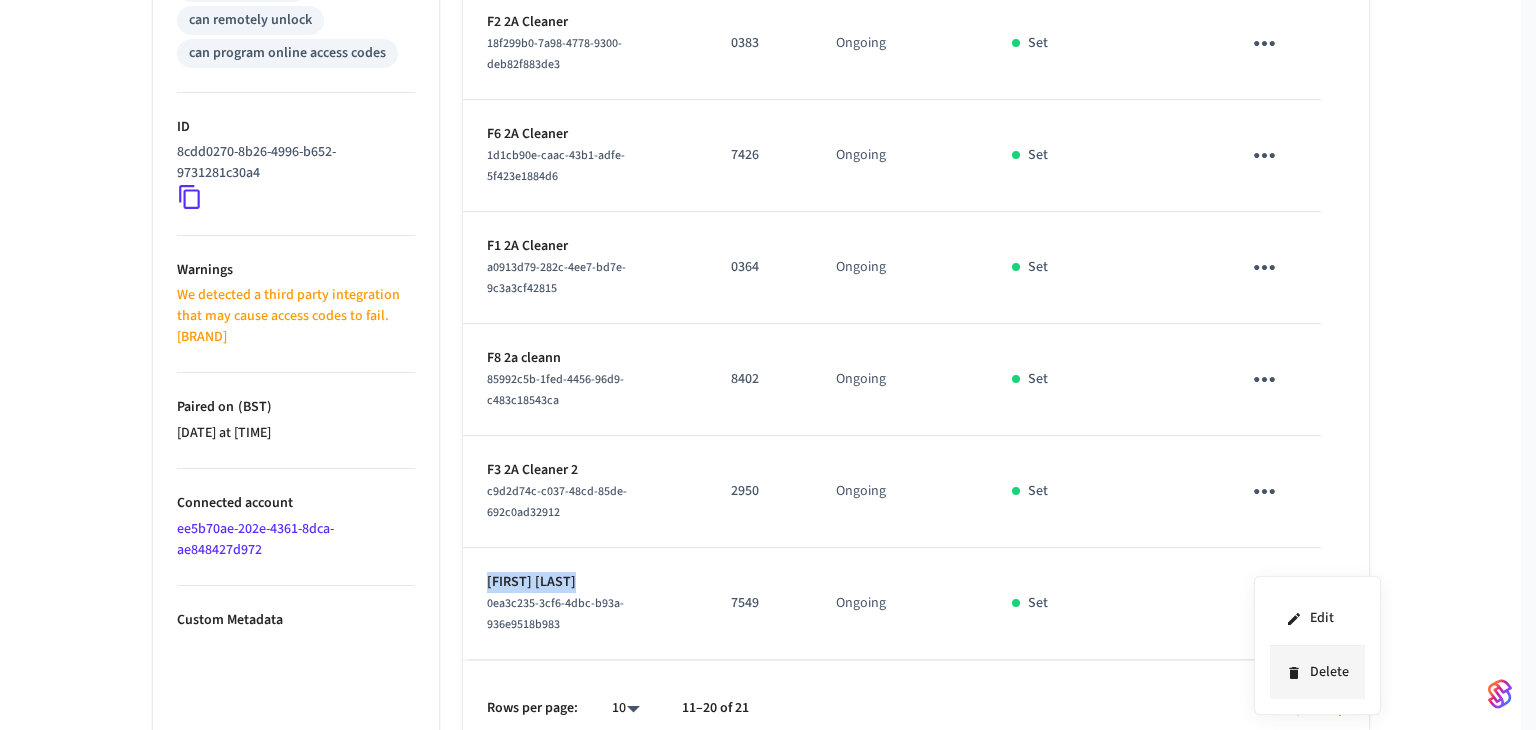 click on "Delete" at bounding box center (1317, 672) 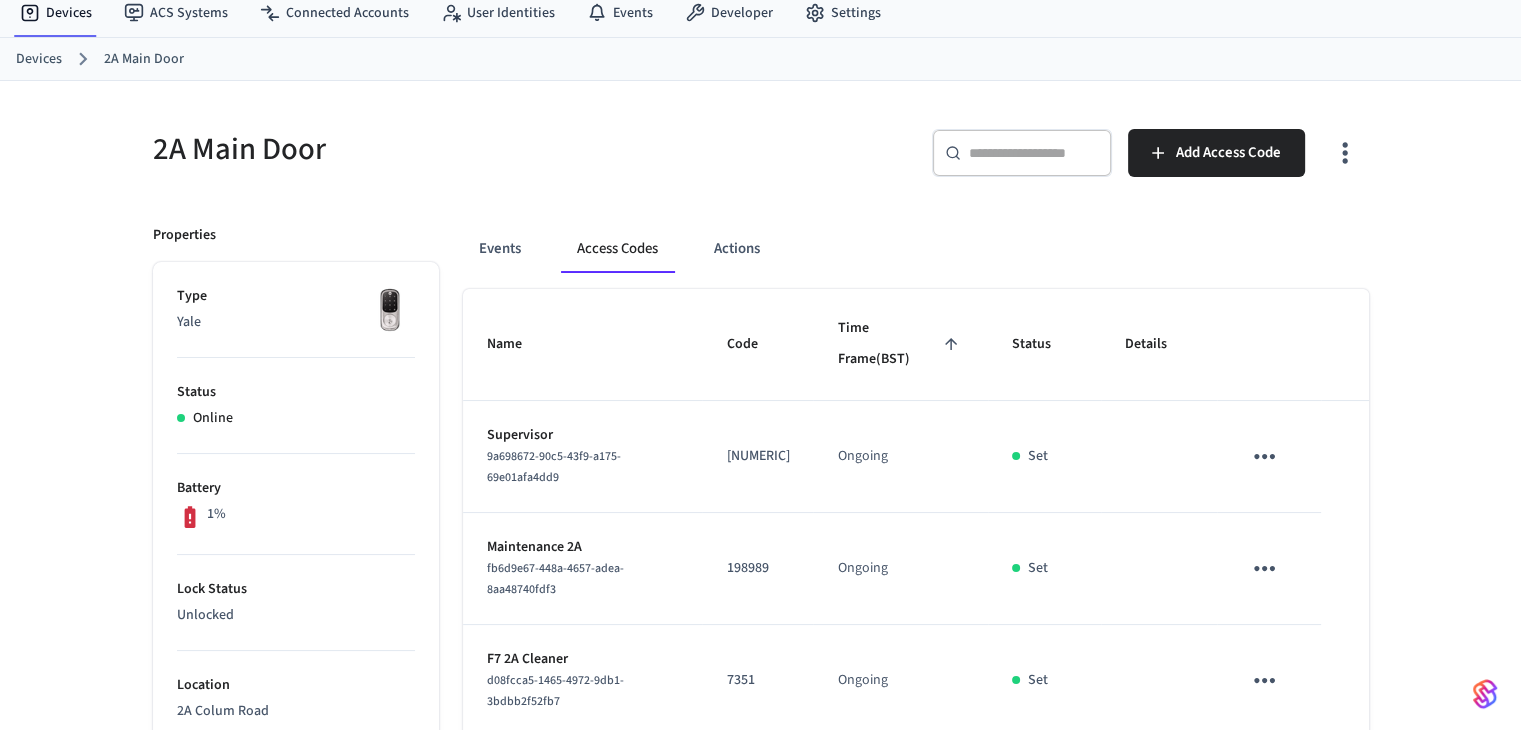 scroll, scrollTop: 0, scrollLeft: 0, axis: both 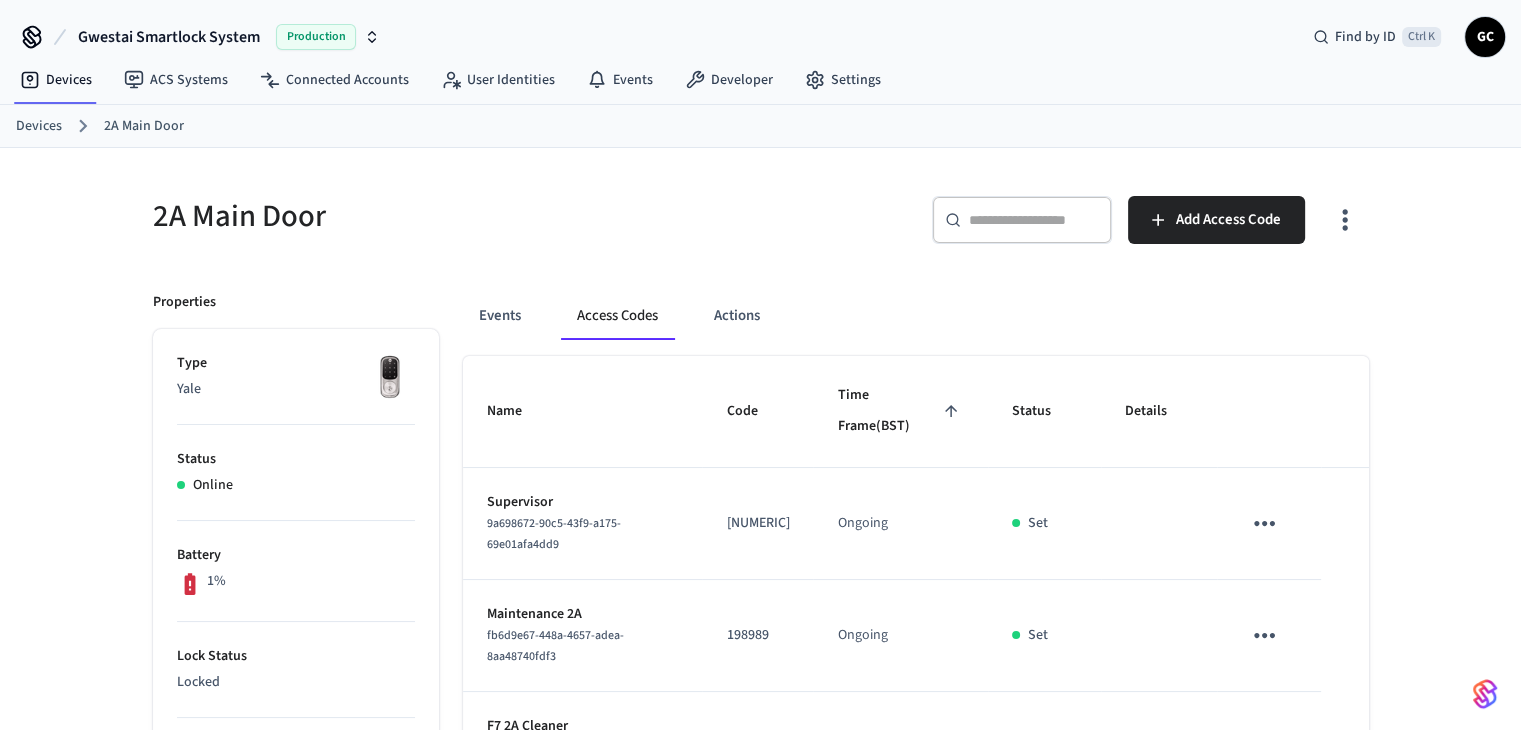 paste on "**********" 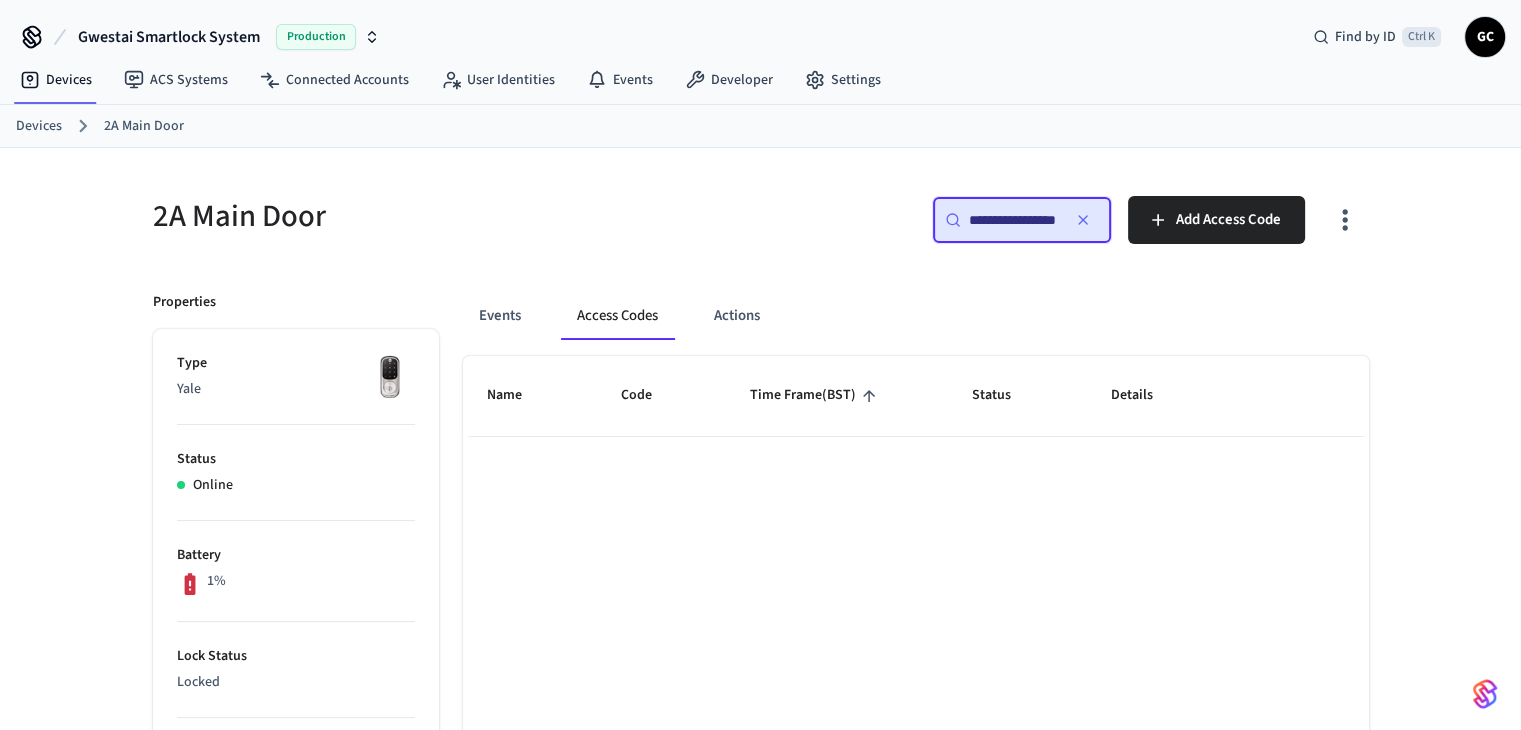 click on "**********" at bounding box center [1014, 220] 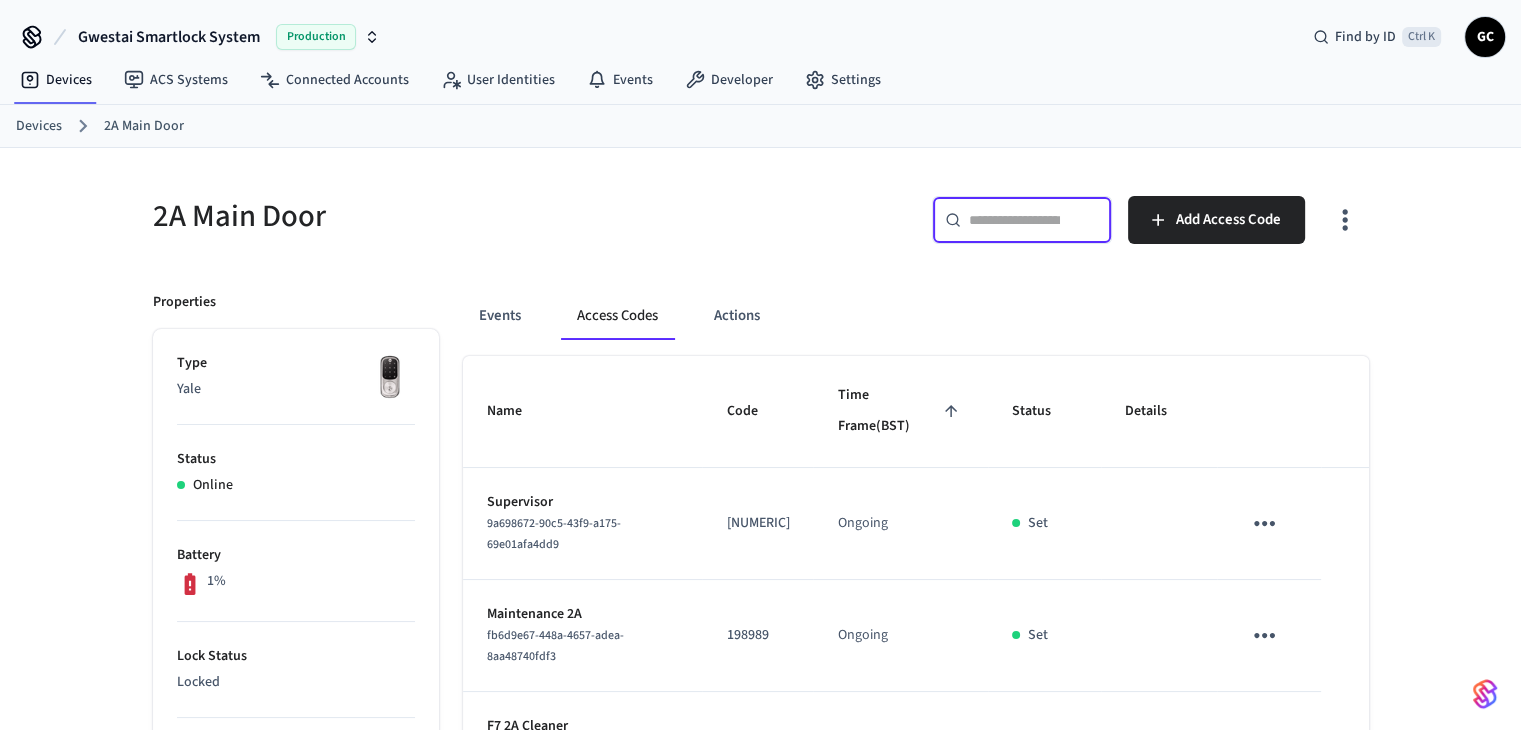 scroll, scrollTop: 0, scrollLeft: 0, axis: both 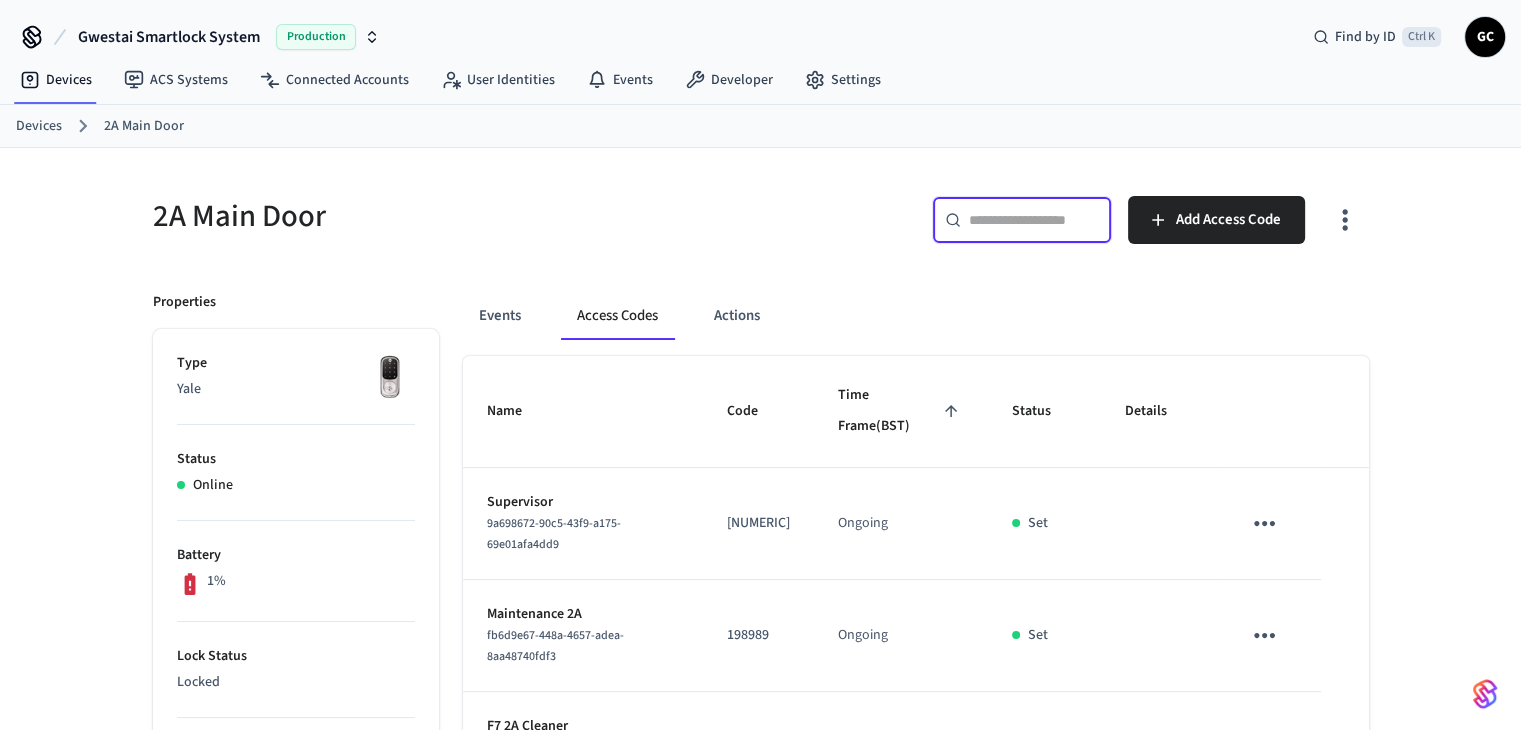 paste on "**********" 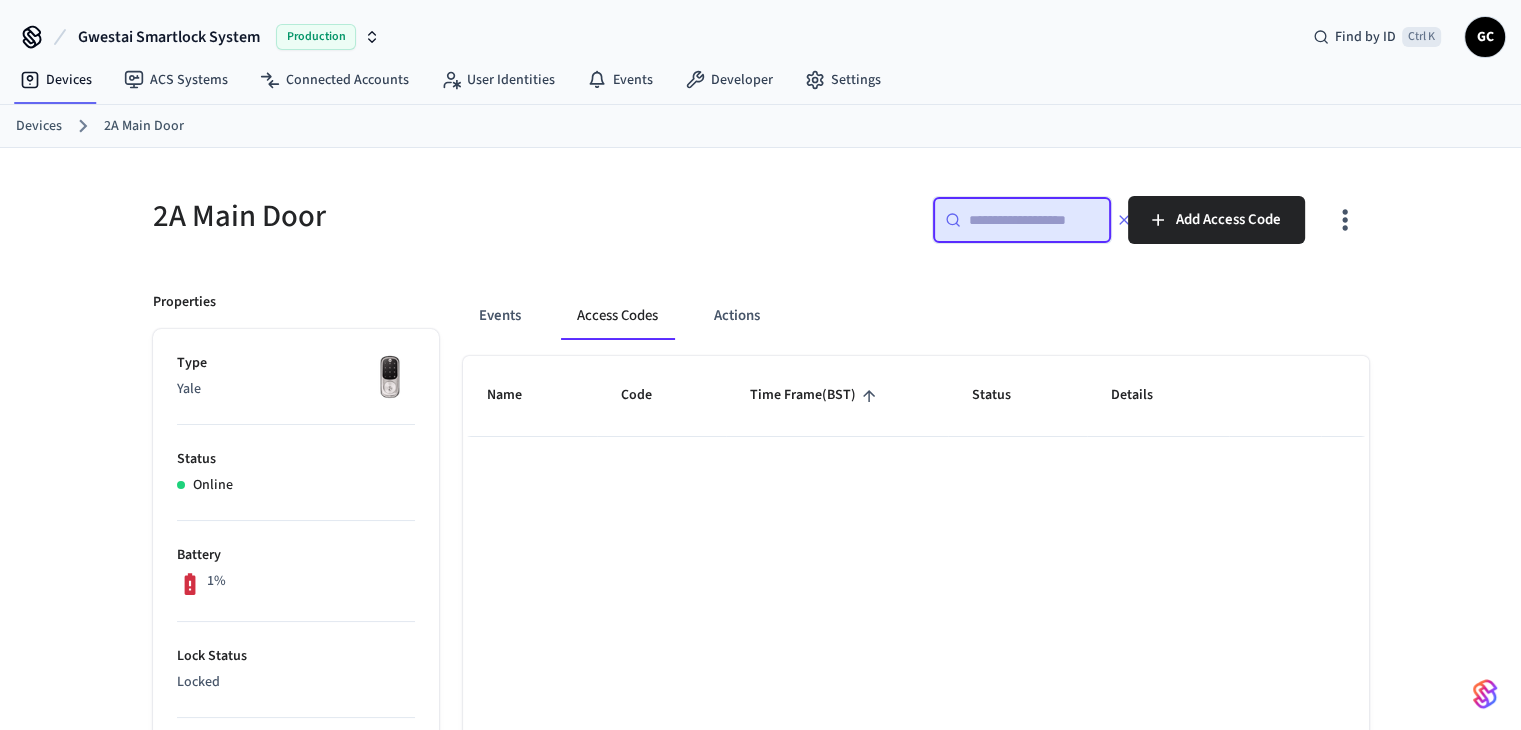 type on "**********" 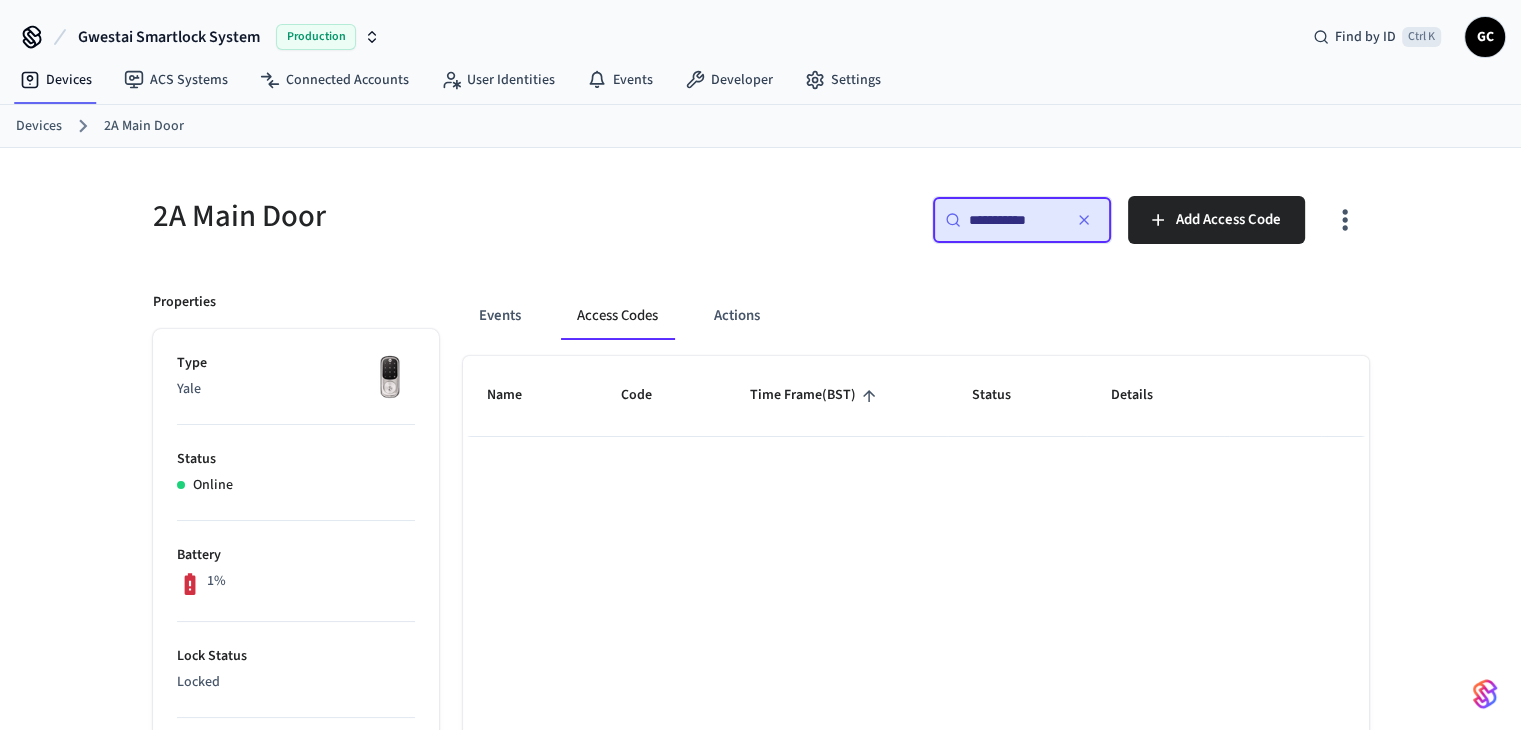 type 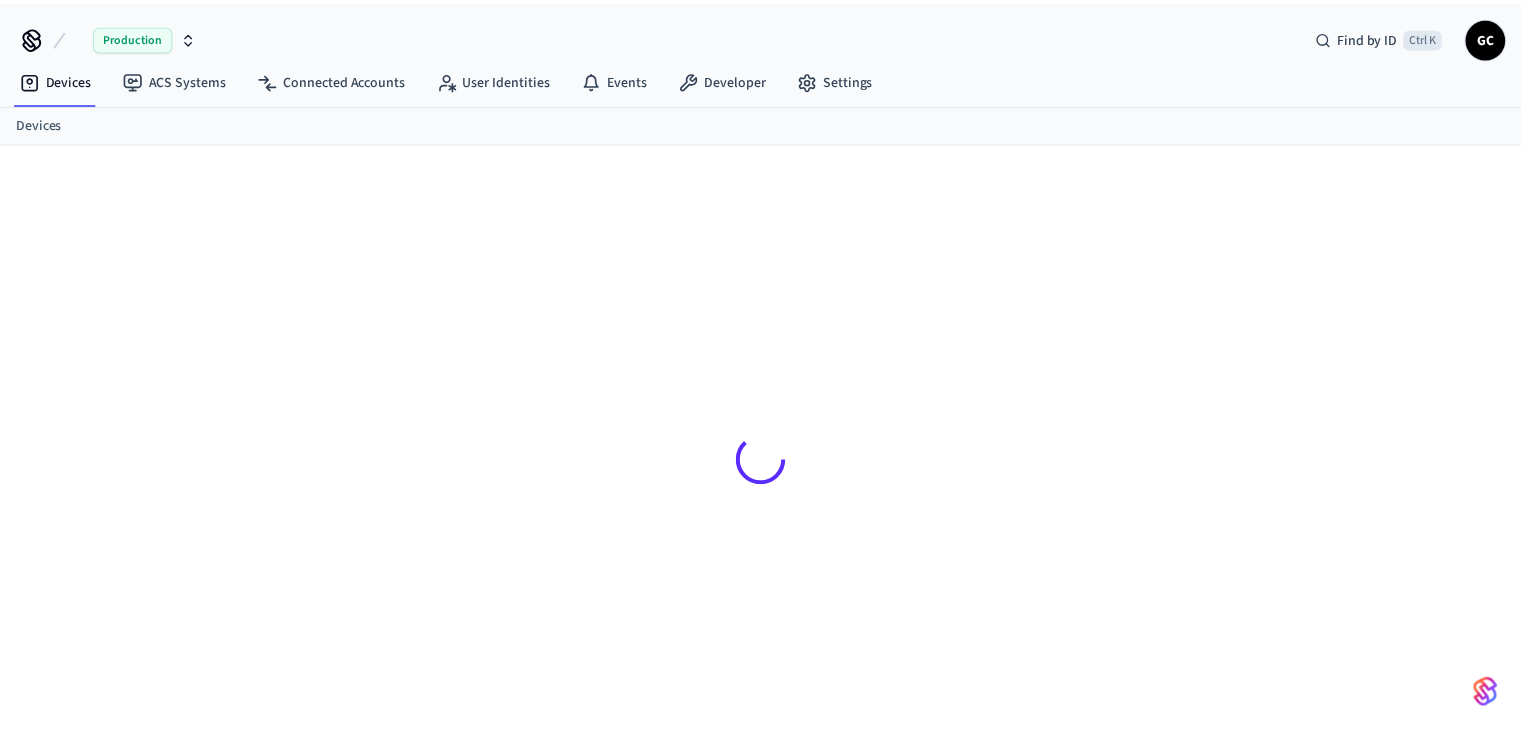 scroll, scrollTop: 0, scrollLeft: 0, axis: both 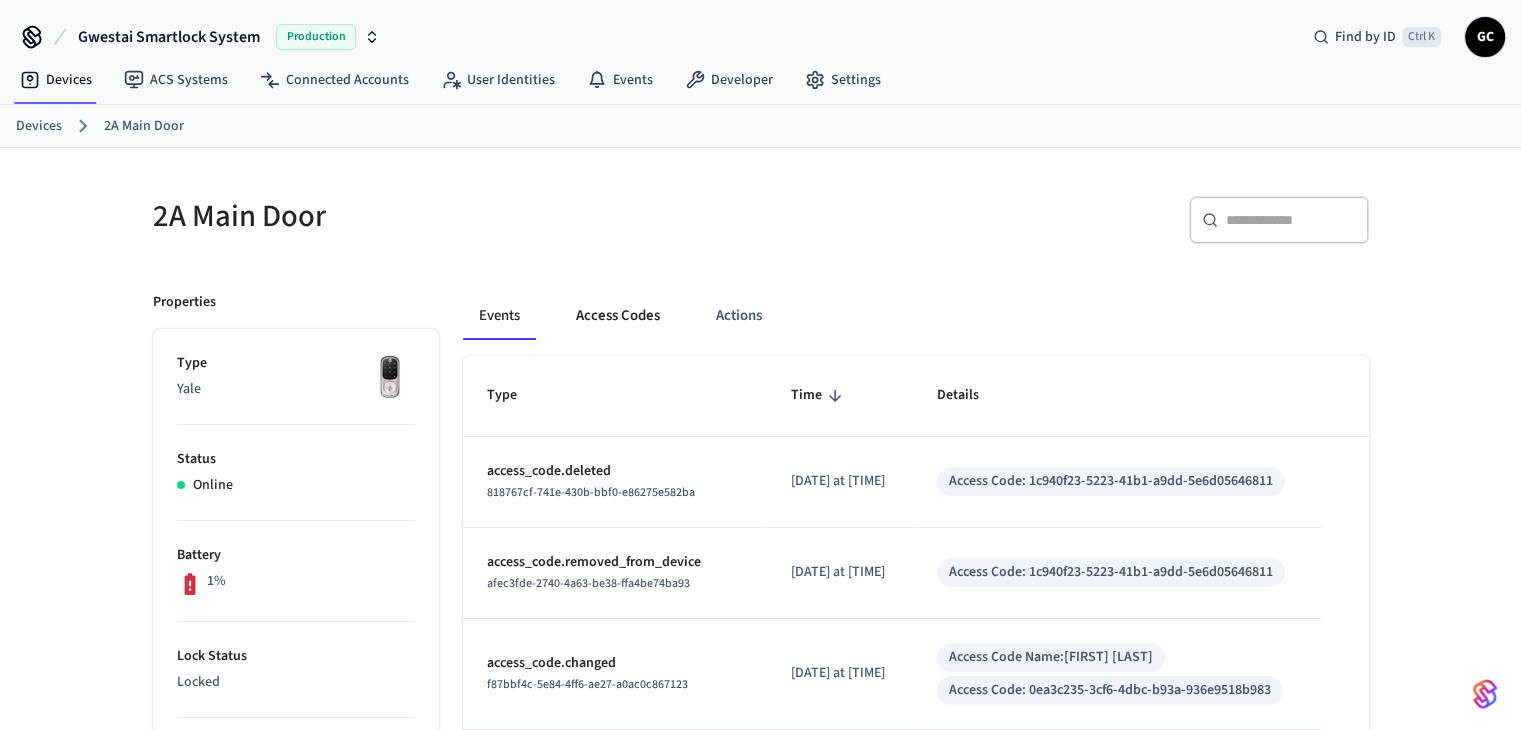 click on "Access Codes" at bounding box center (618, 316) 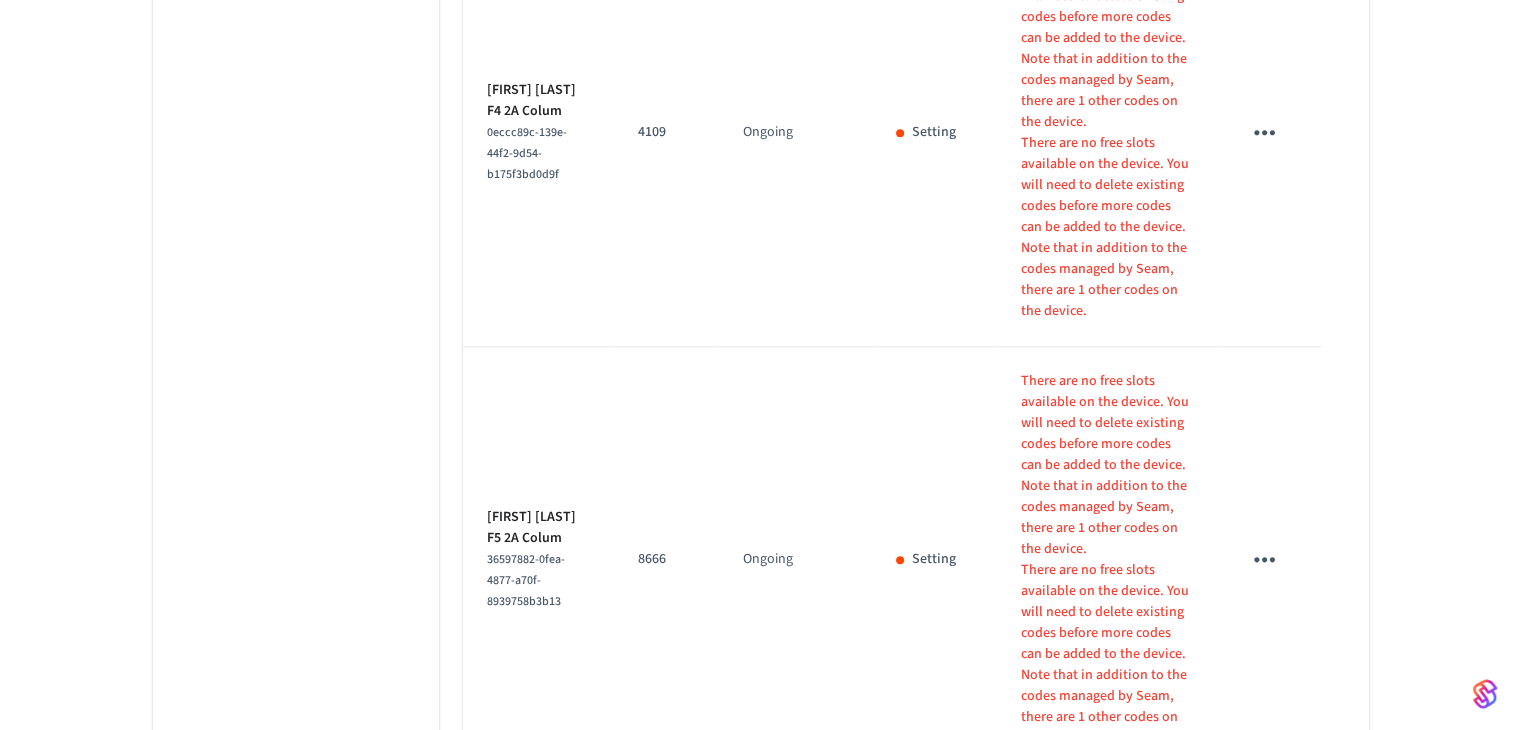scroll, scrollTop: 1758, scrollLeft: 0, axis: vertical 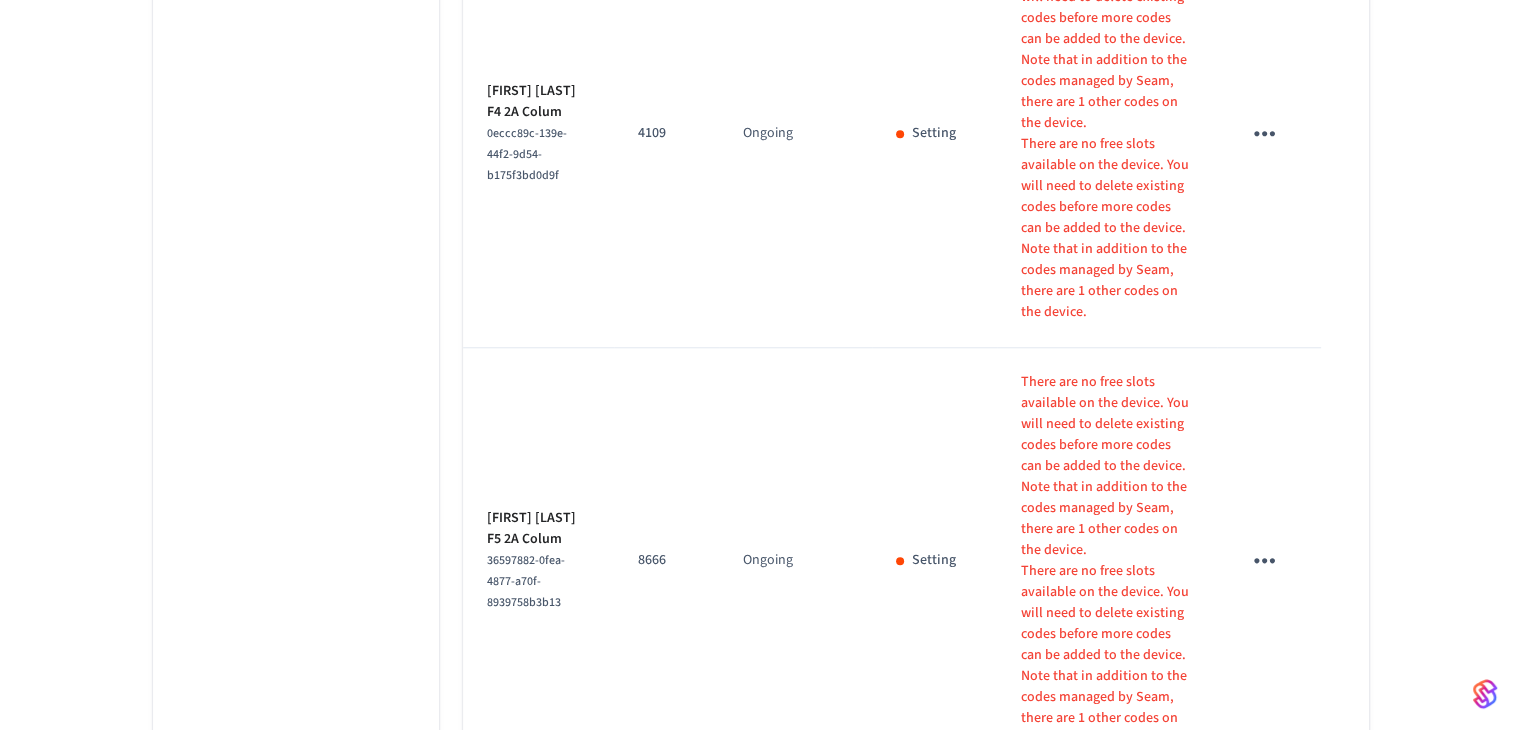 click on "Type Yale Status Online Battery 1% Lock Status Locked Location 2A Colum Road Capabilities access_code lock can remotely lock can remotely unlock can program online access codes ID [UUID] Warnings We detected a third party integration that may cause access codes to fail. [RBoy] Paired on (BST) [DATE] at [TIME] Connected account [UUID] Custom Metadata" at bounding box center (296, -279) 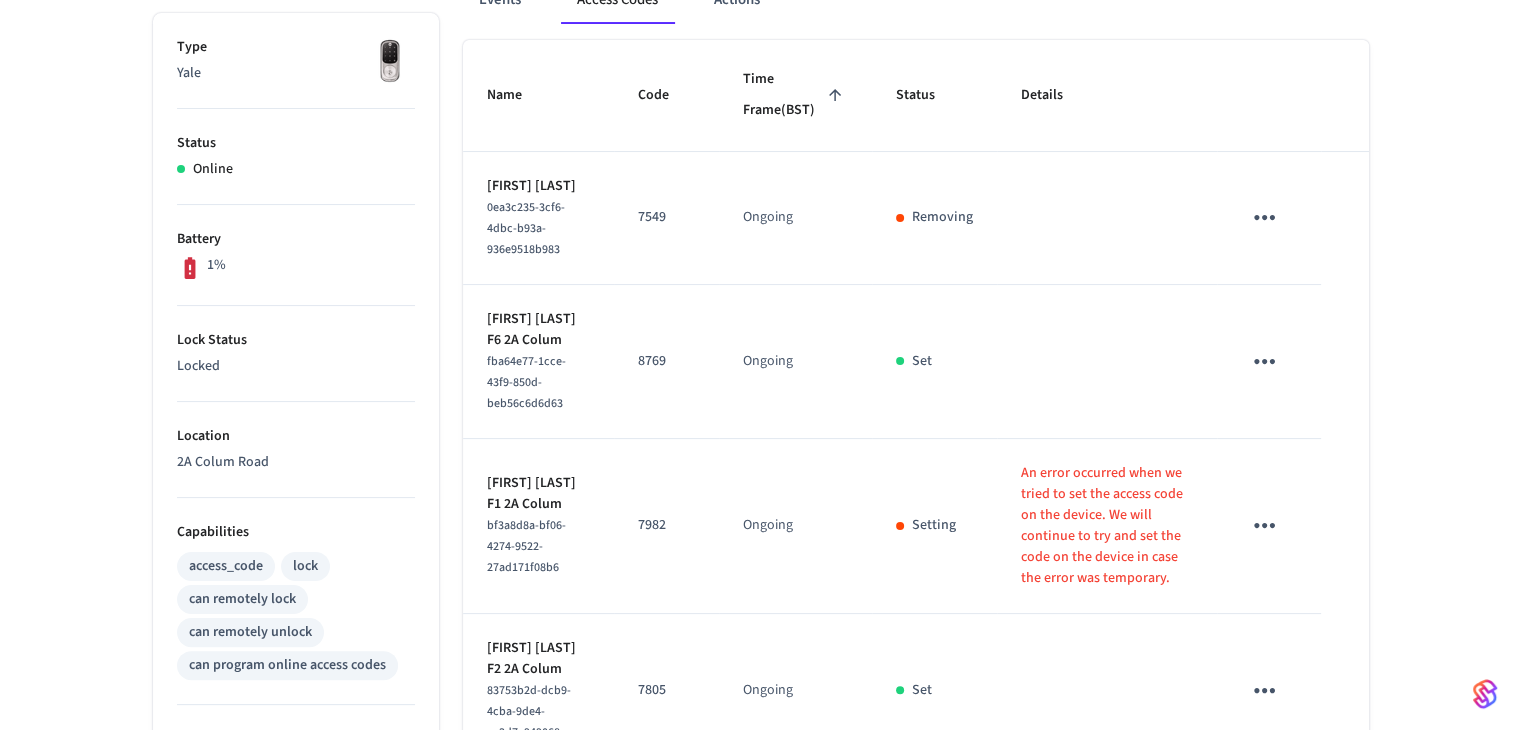 scroll, scrollTop: 315, scrollLeft: 0, axis: vertical 